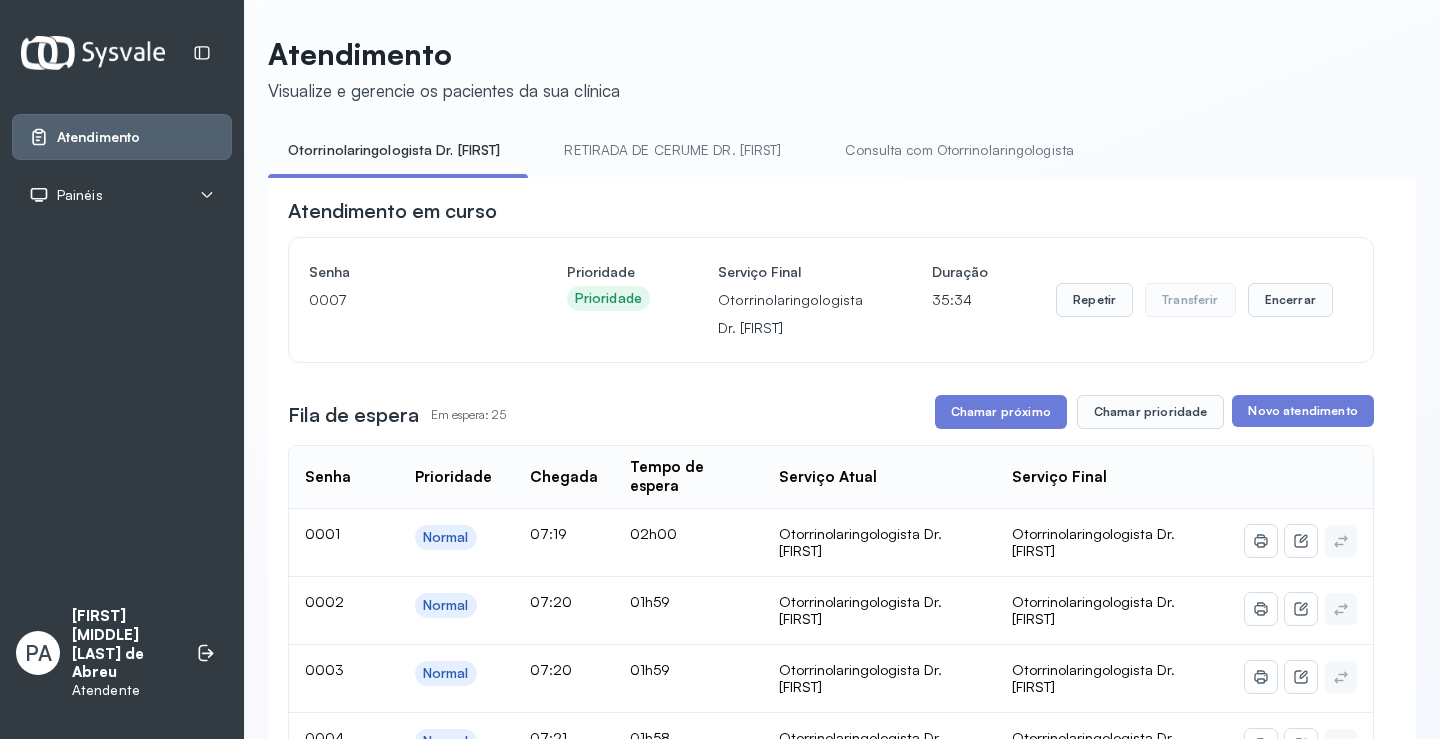 scroll, scrollTop: 0, scrollLeft: 0, axis: both 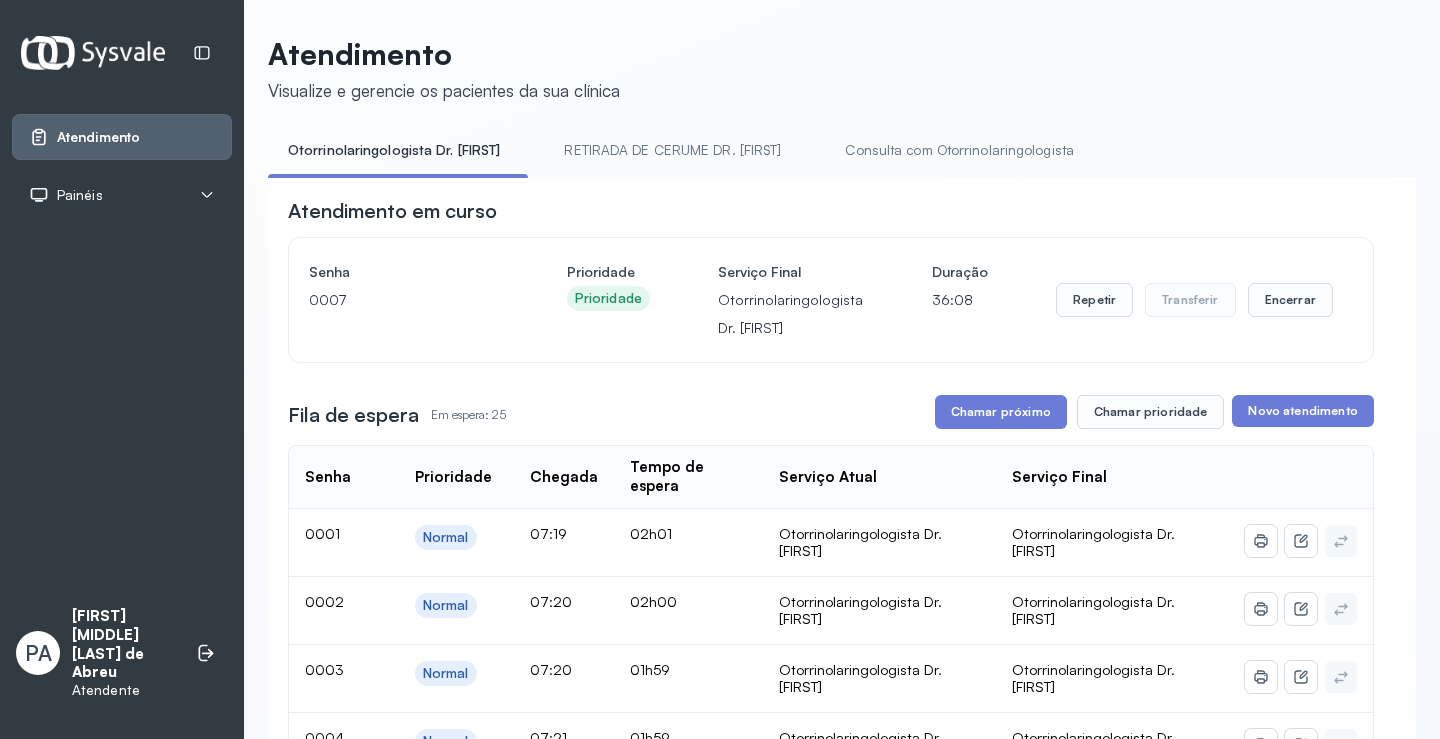 drag, startPoint x: 357, startPoint y: 284, endPoint x: 313, endPoint y: 300, distance: 46.818798 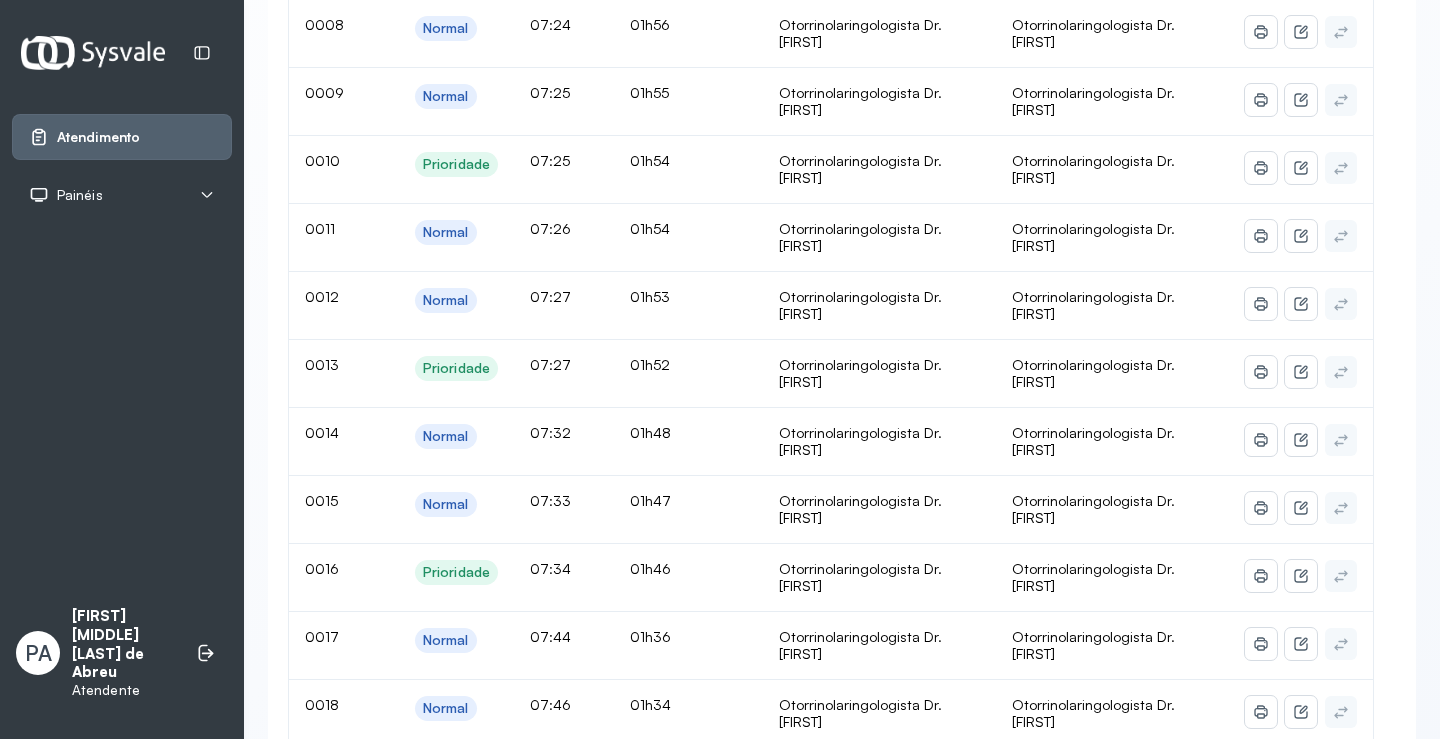 scroll, scrollTop: 1000, scrollLeft: 0, axis: vertical 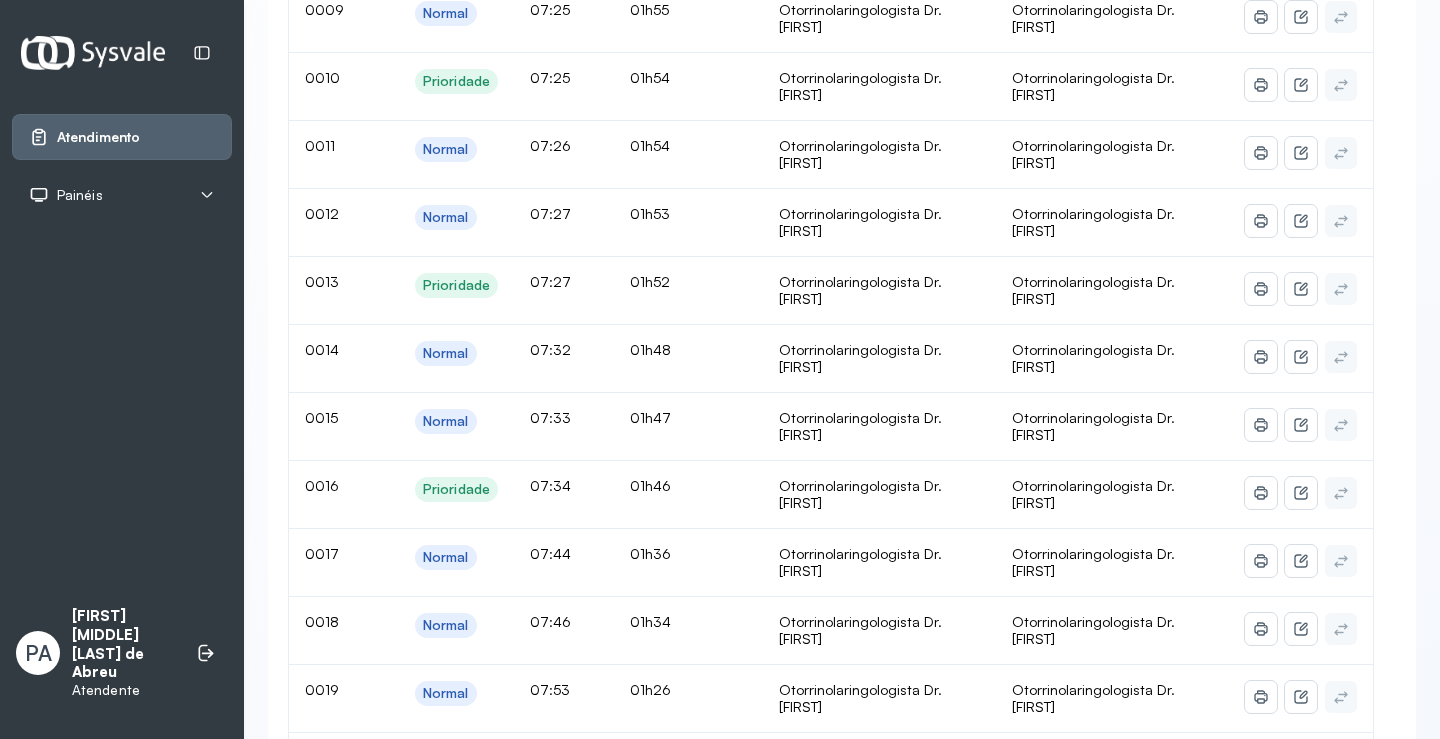 click on "Prioridade" at bounding box center [456, 489] 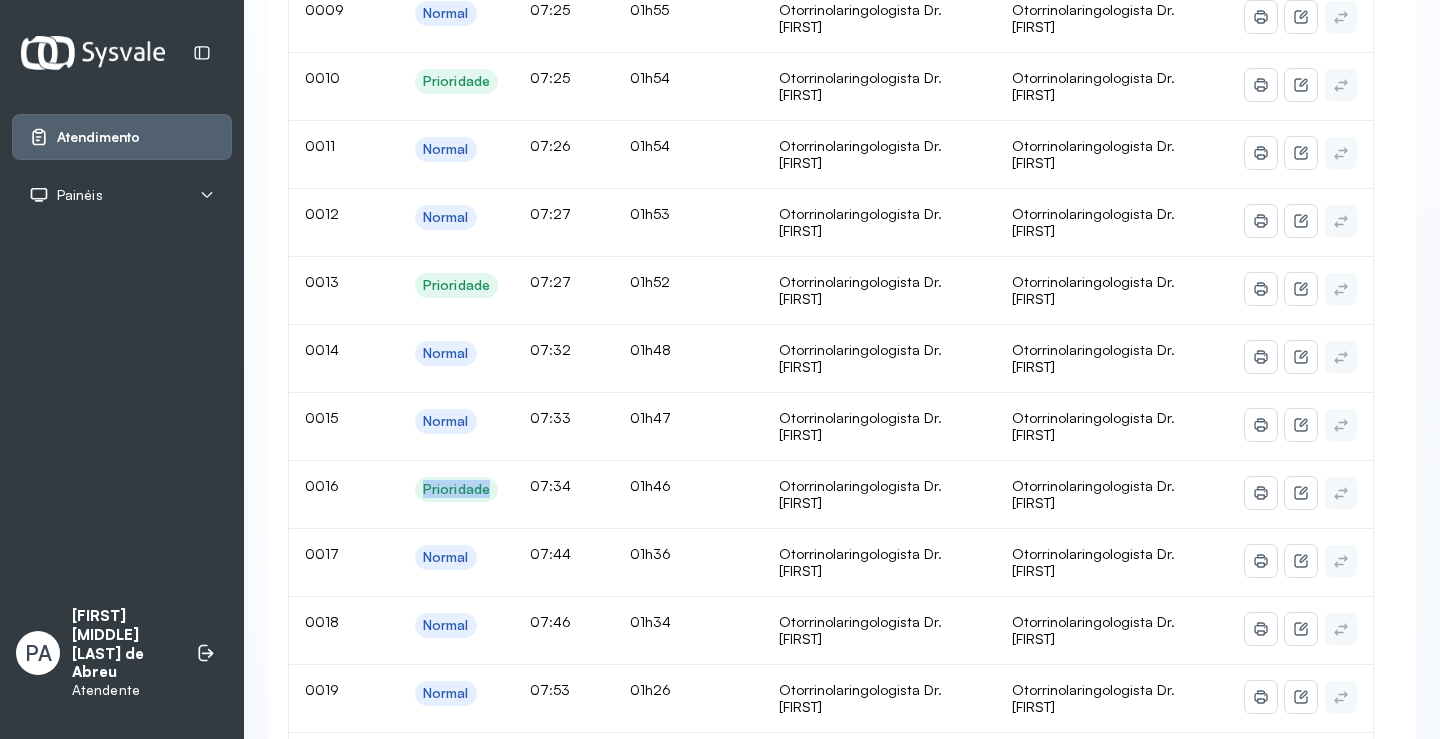 click on "Prioridade" at bounding box center [456, 489] 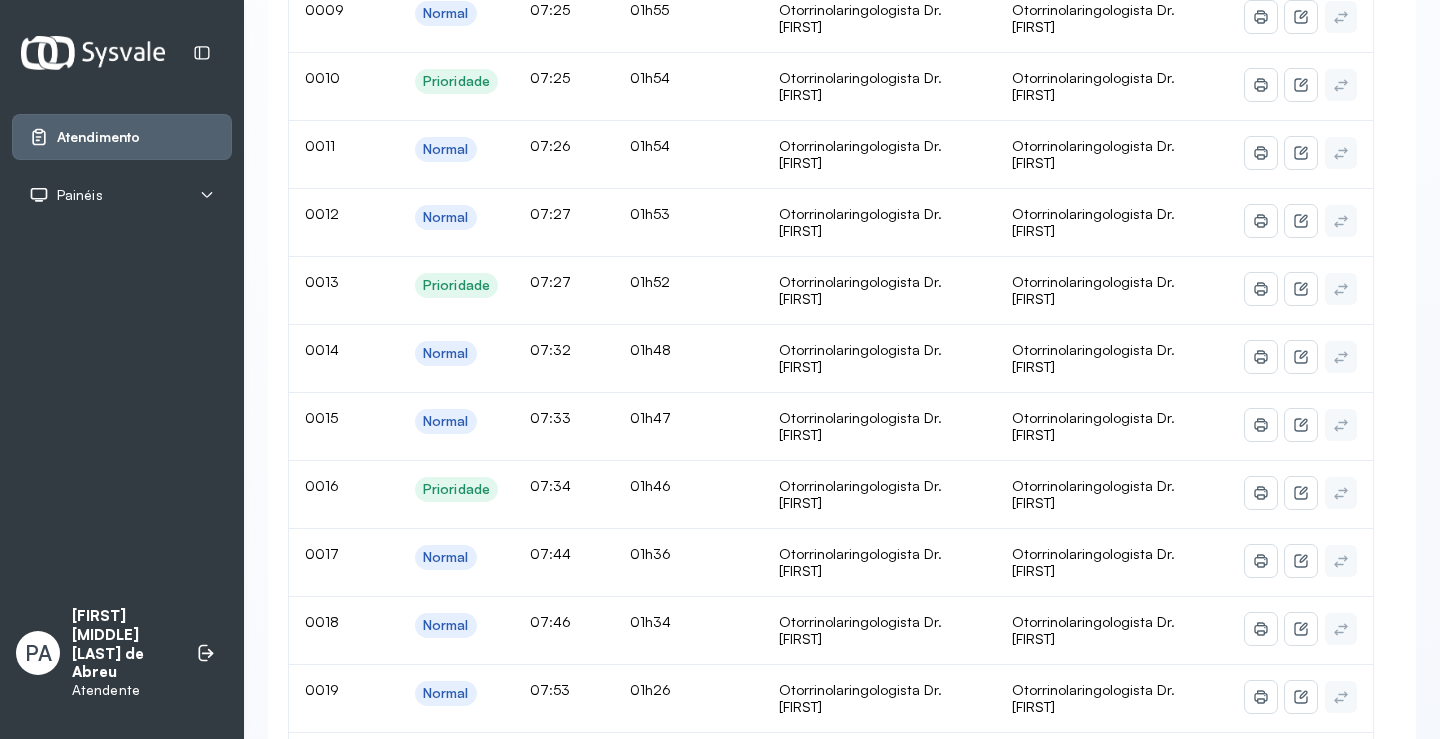 drag, startPoint x: 553, startPoint y: 396, endPoint x: 588, endPoint y: 390, distance: 35.510563 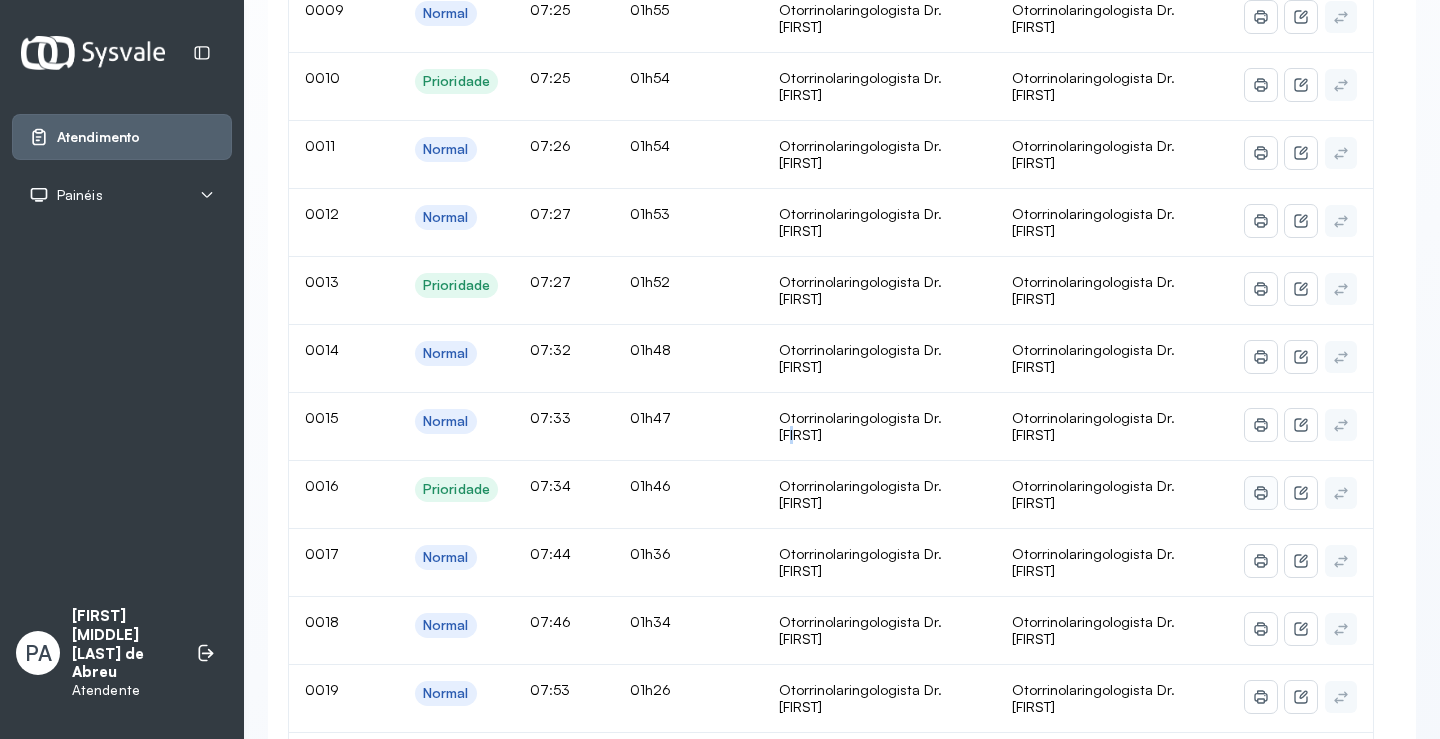 drag, startPoint x: 954, startPoint y: 397, endPoint x: 1258, endPoint y: 432, distance: 306.00818 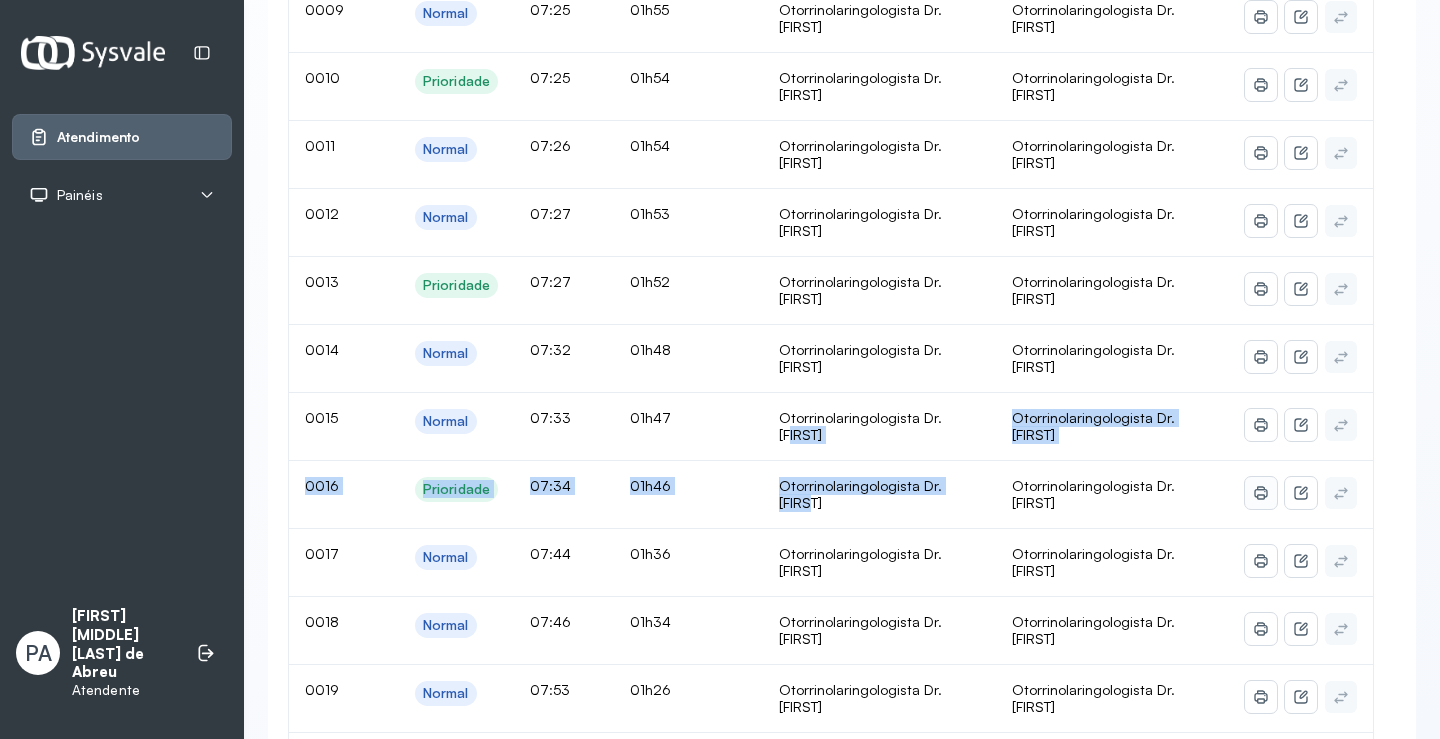 click 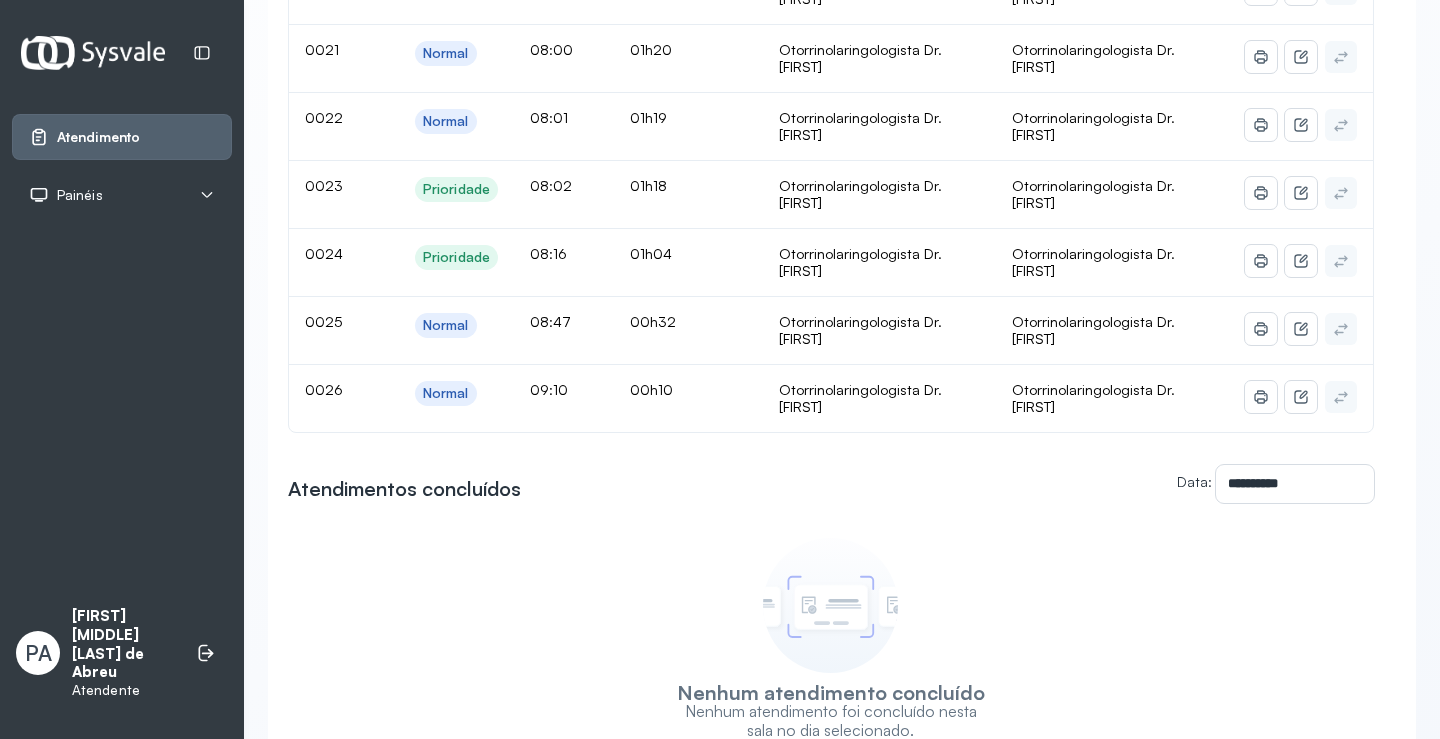 scroll, scrollTop: 1588, scrollLeft: 0, axis: vertical 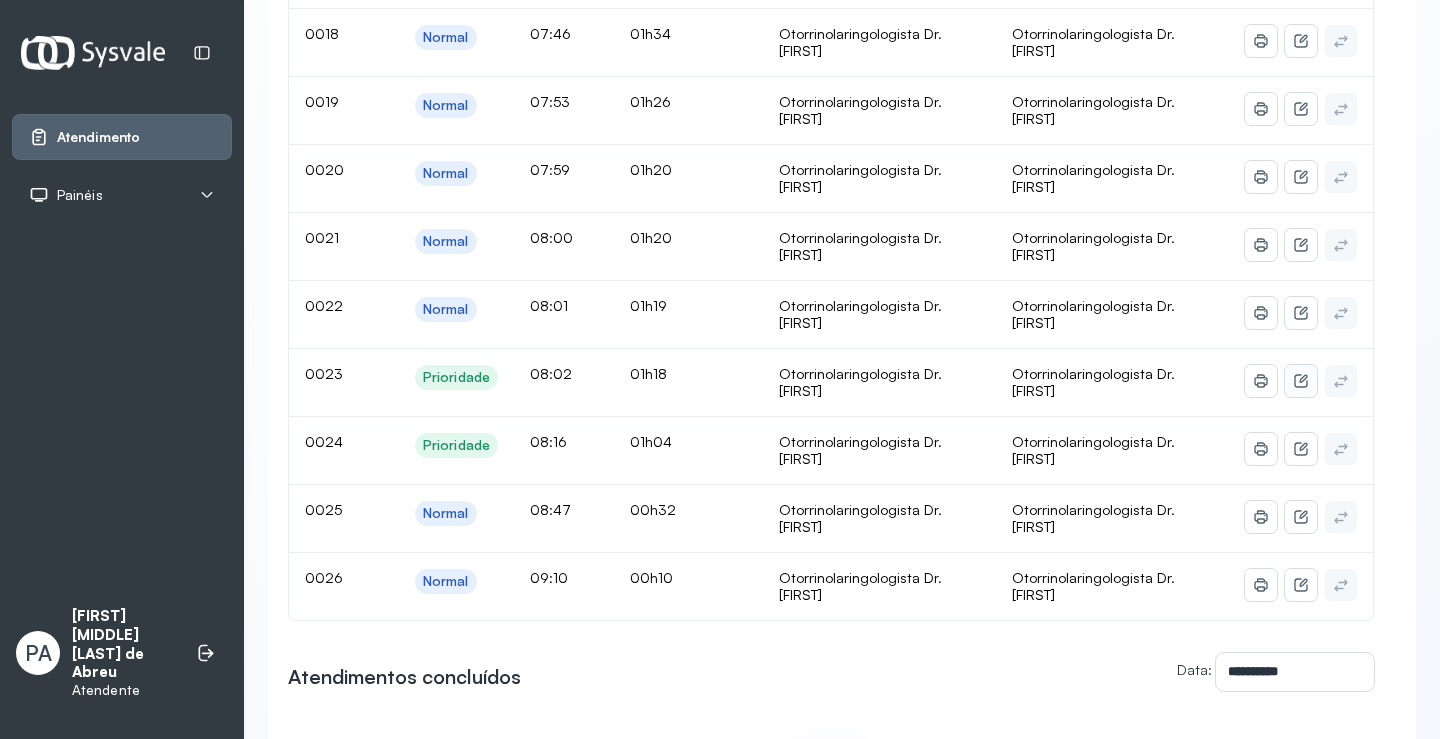 click 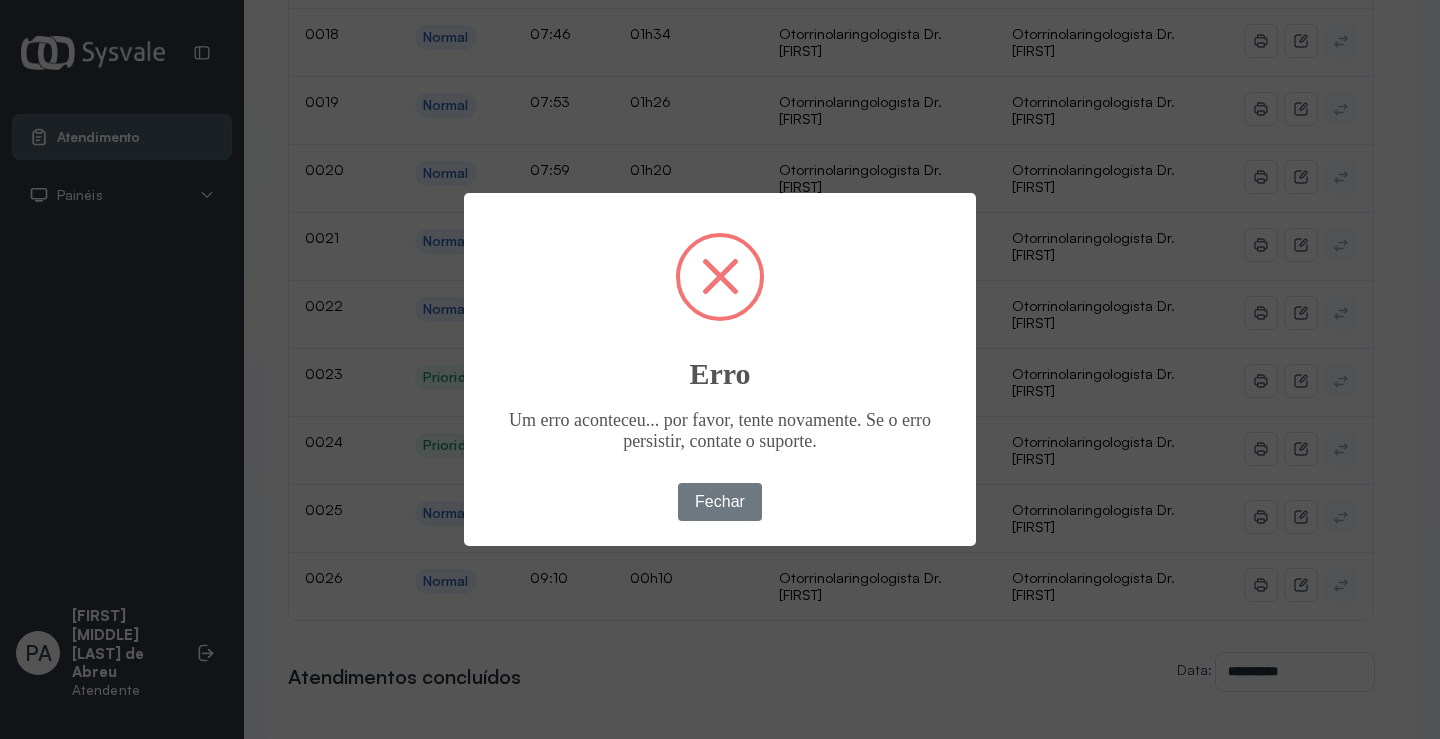 click on "OK No Fechar" at bounding box center [720, 502] 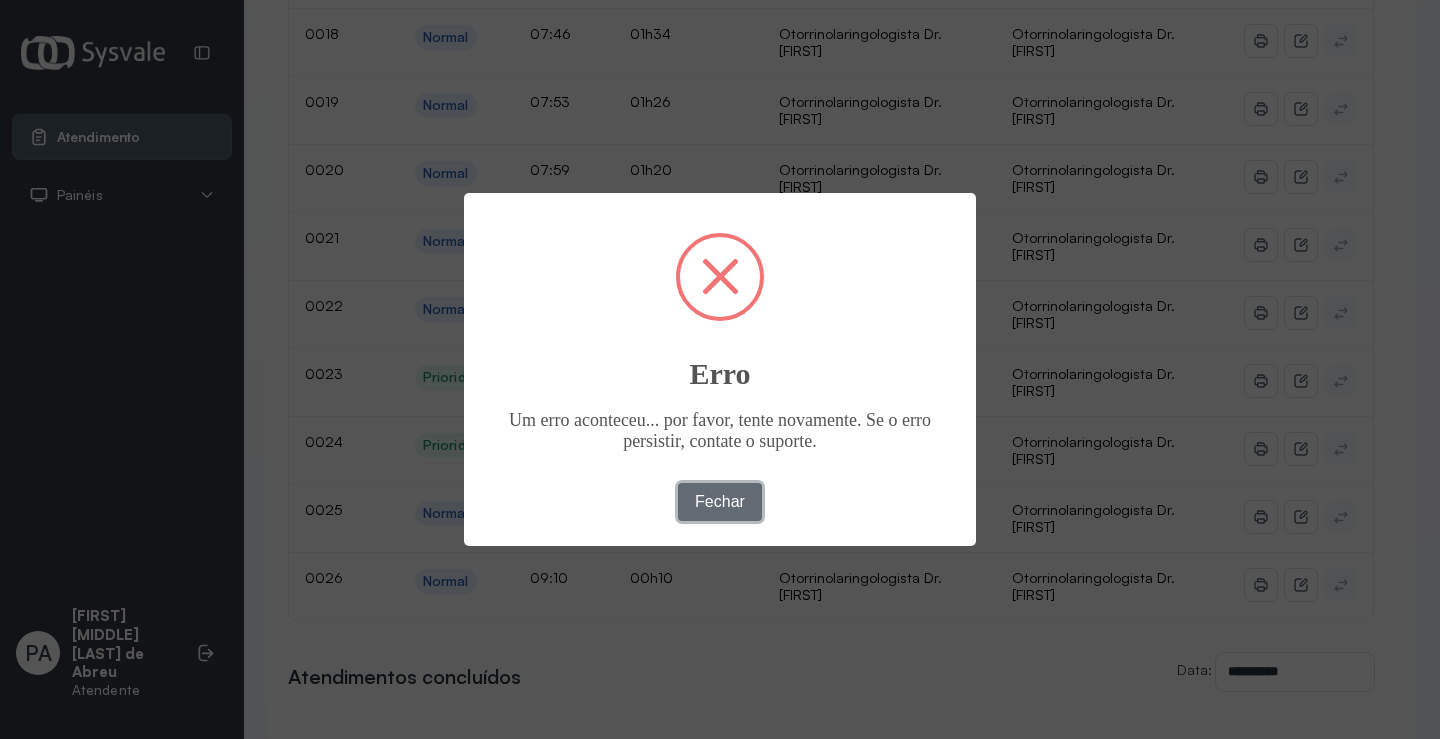 click on "Fechar" at bounding box center (720, 502) 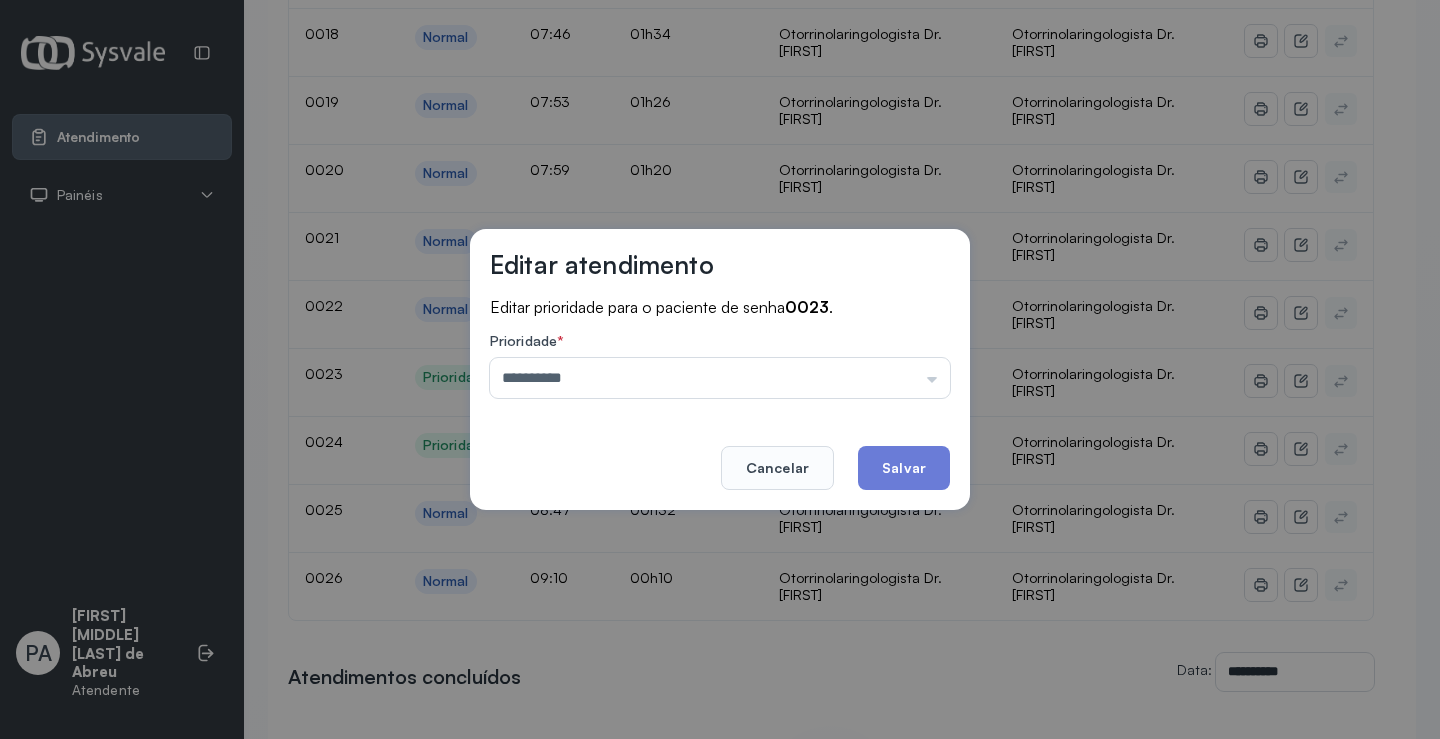 click on "Cancelar" 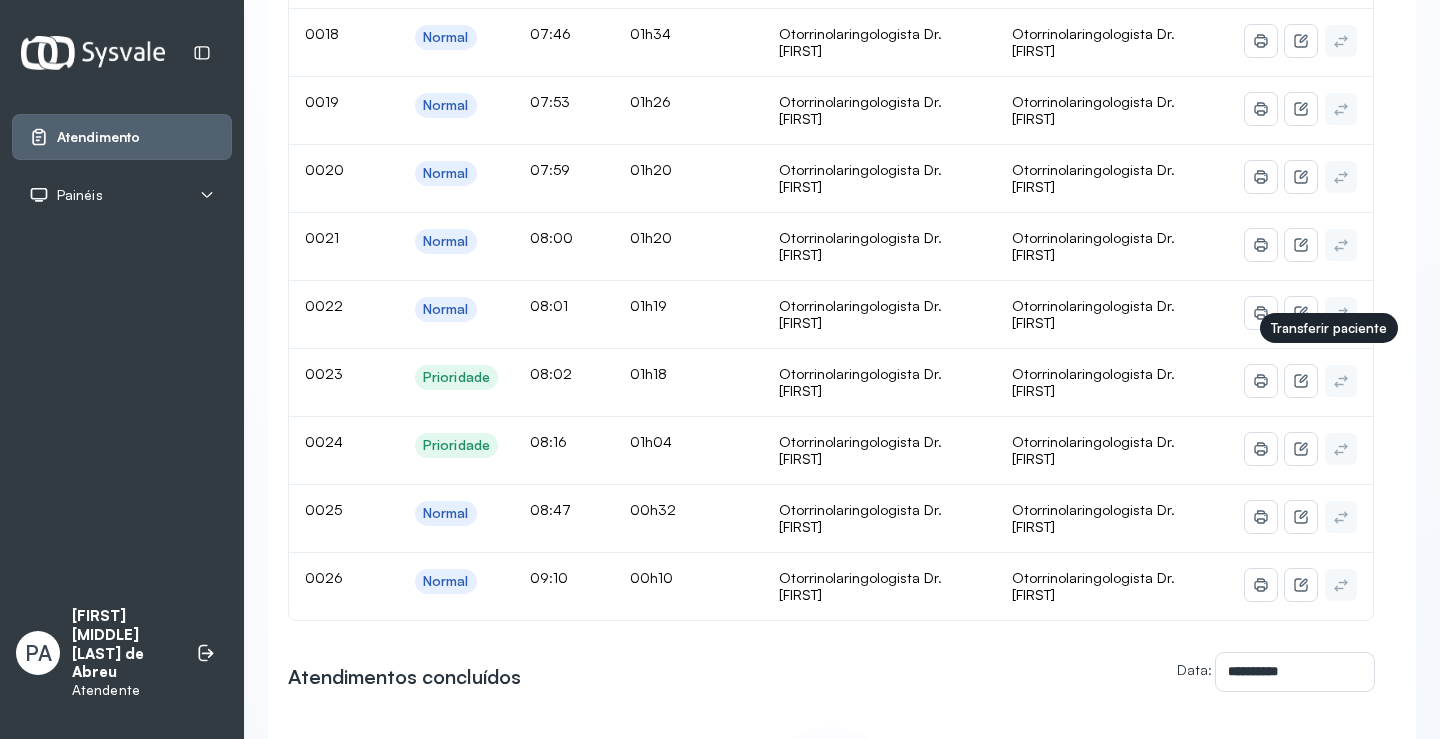 click 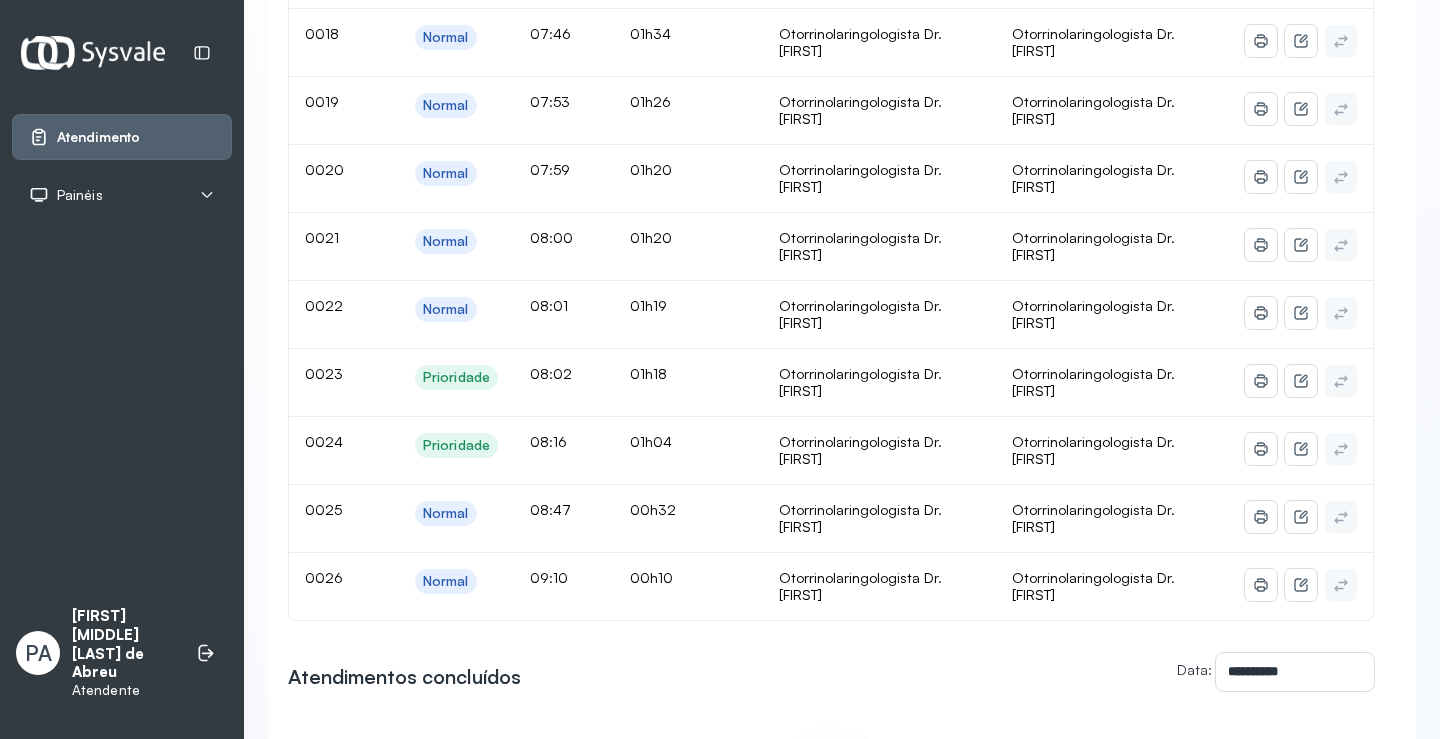click 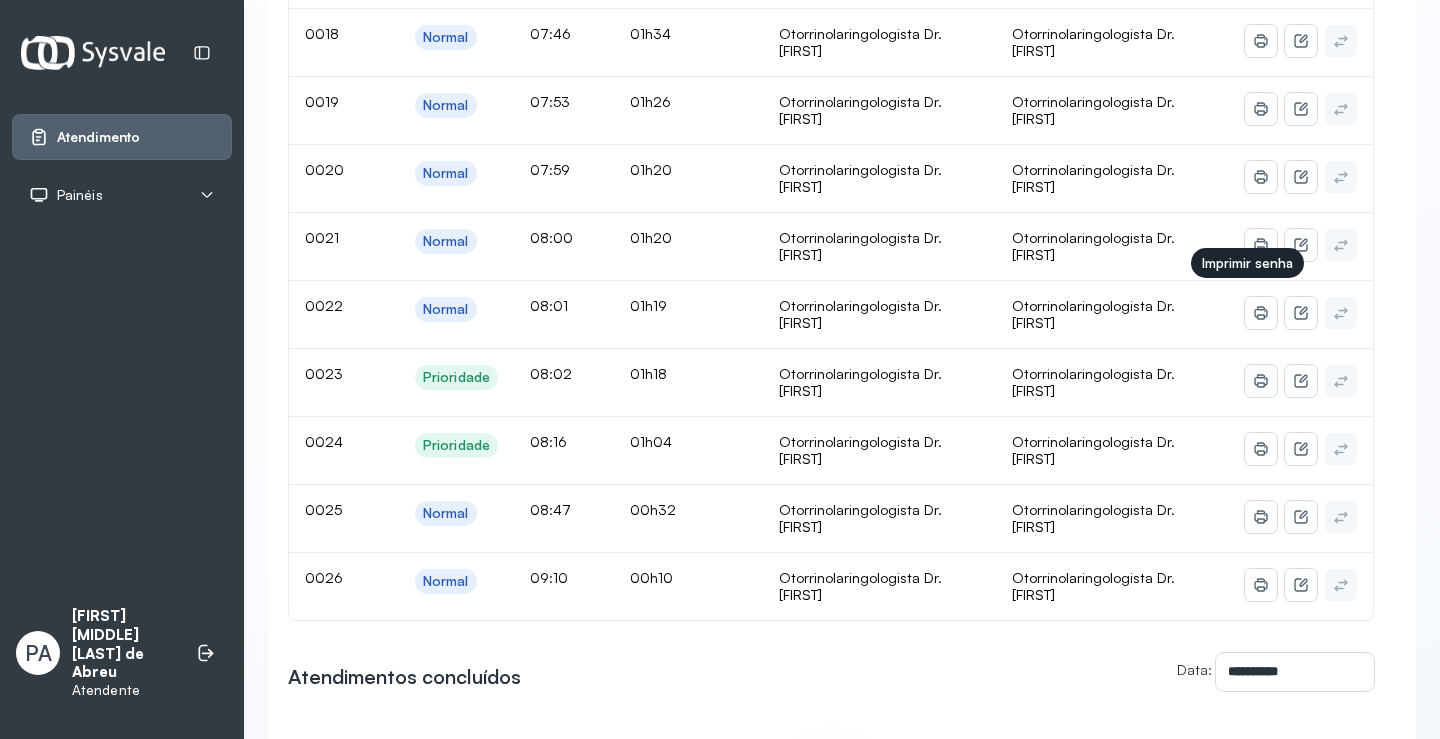 click 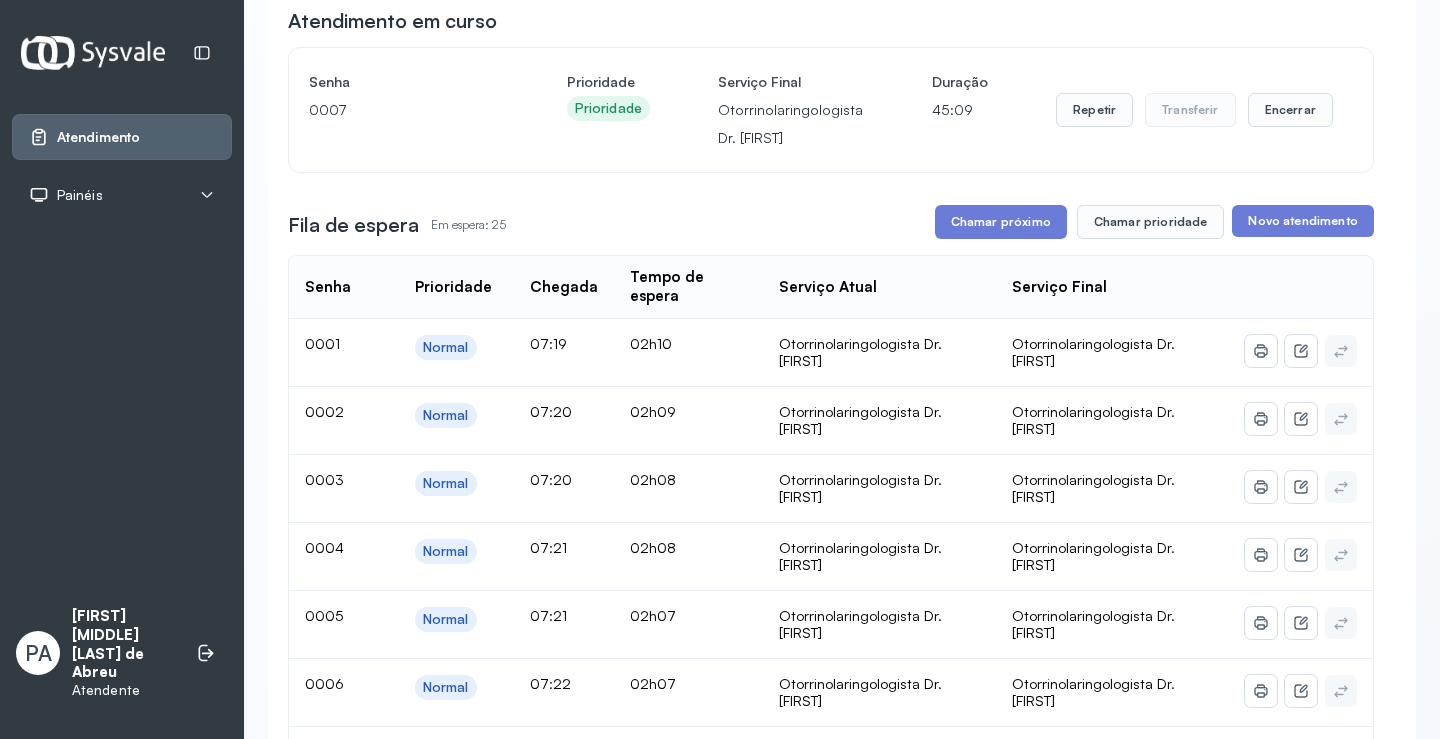 scroll, scrollTop: 188, scrollLeft: 0, axis: vertical 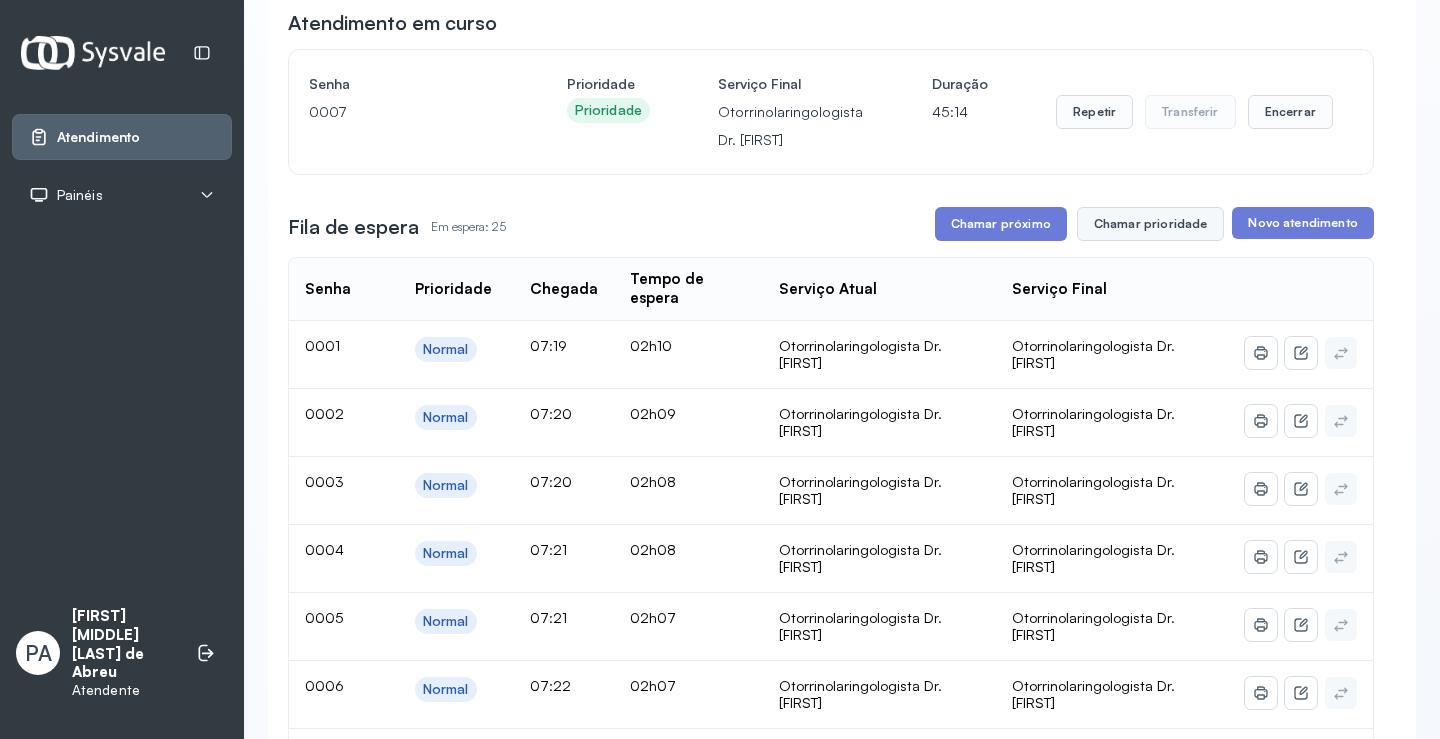 click on "Chamar prioridade" at bounding box center [1151, 224] 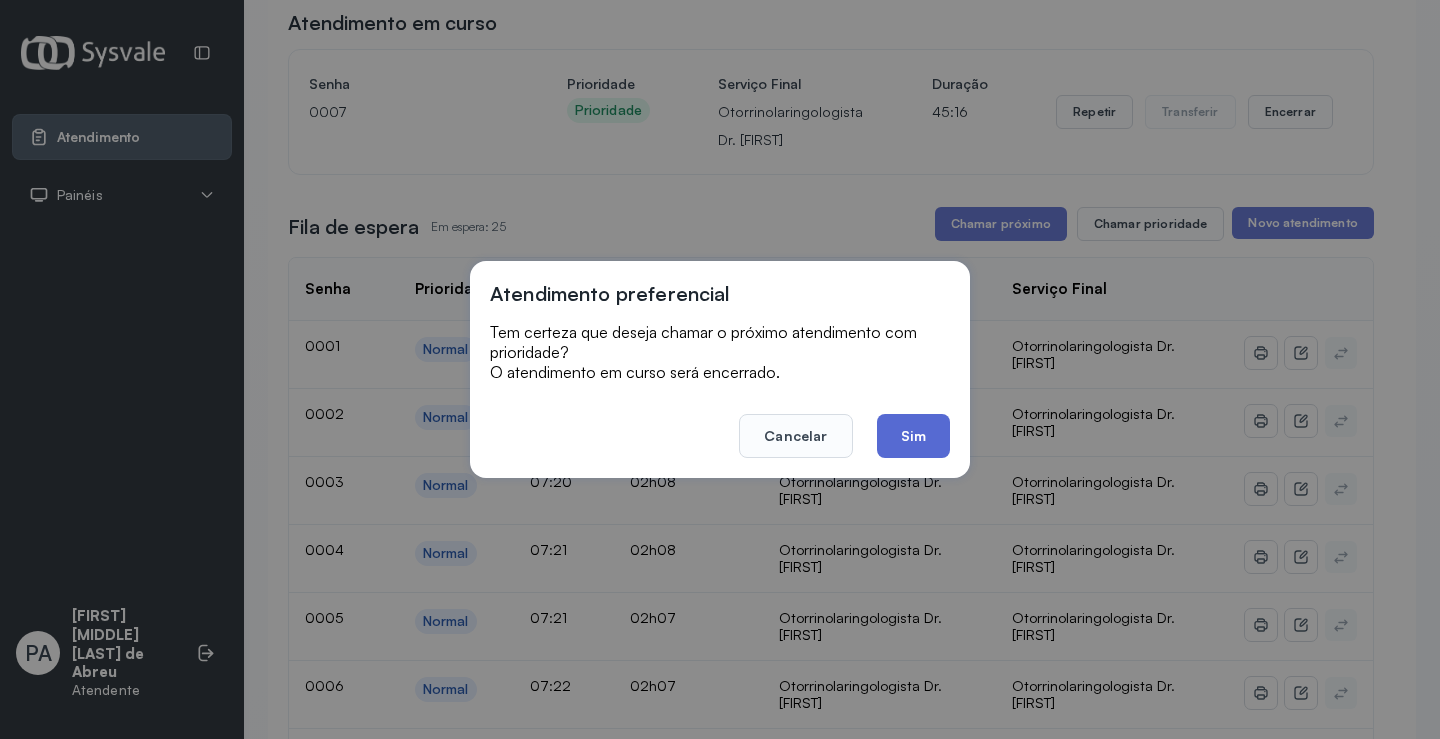 click on "Sim" 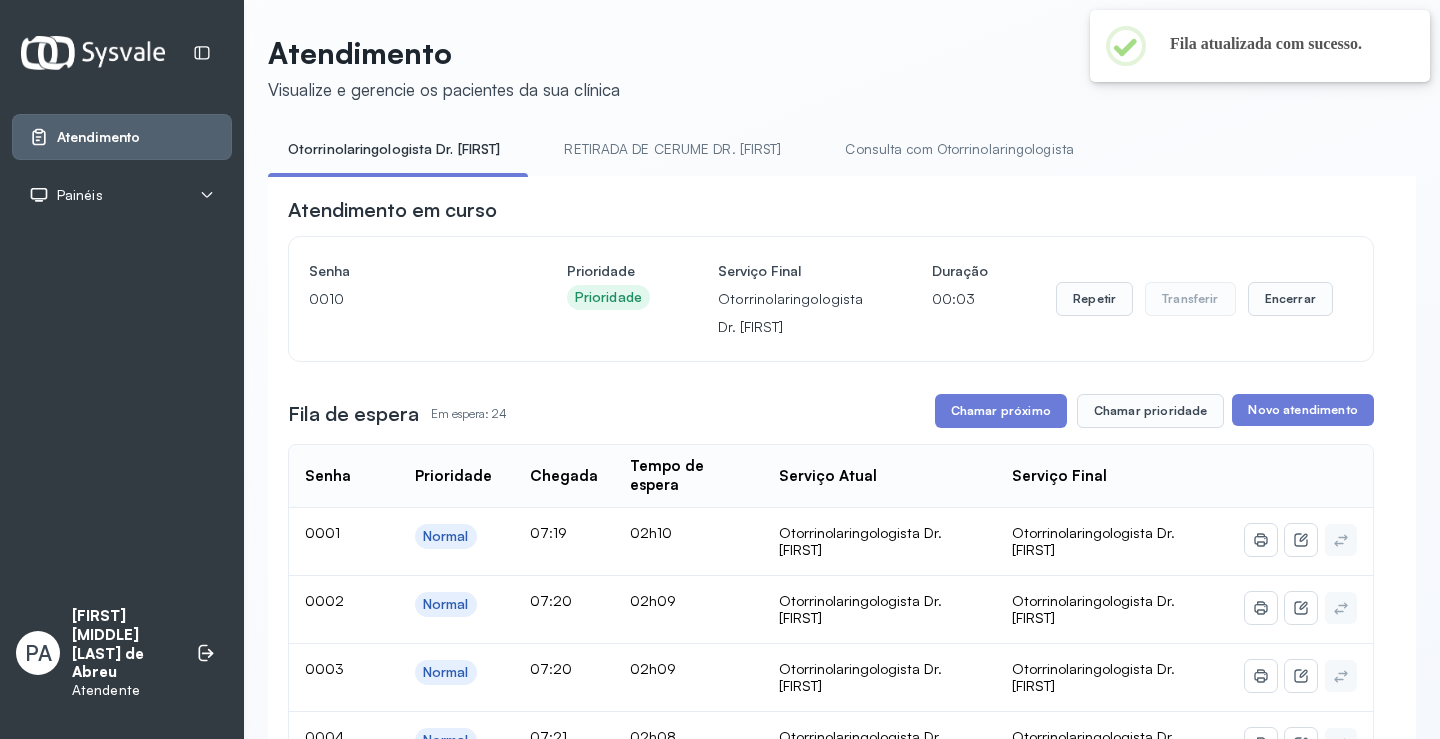 scroll, scrollTop: 188, scrollLeft: 0, axis: vertical 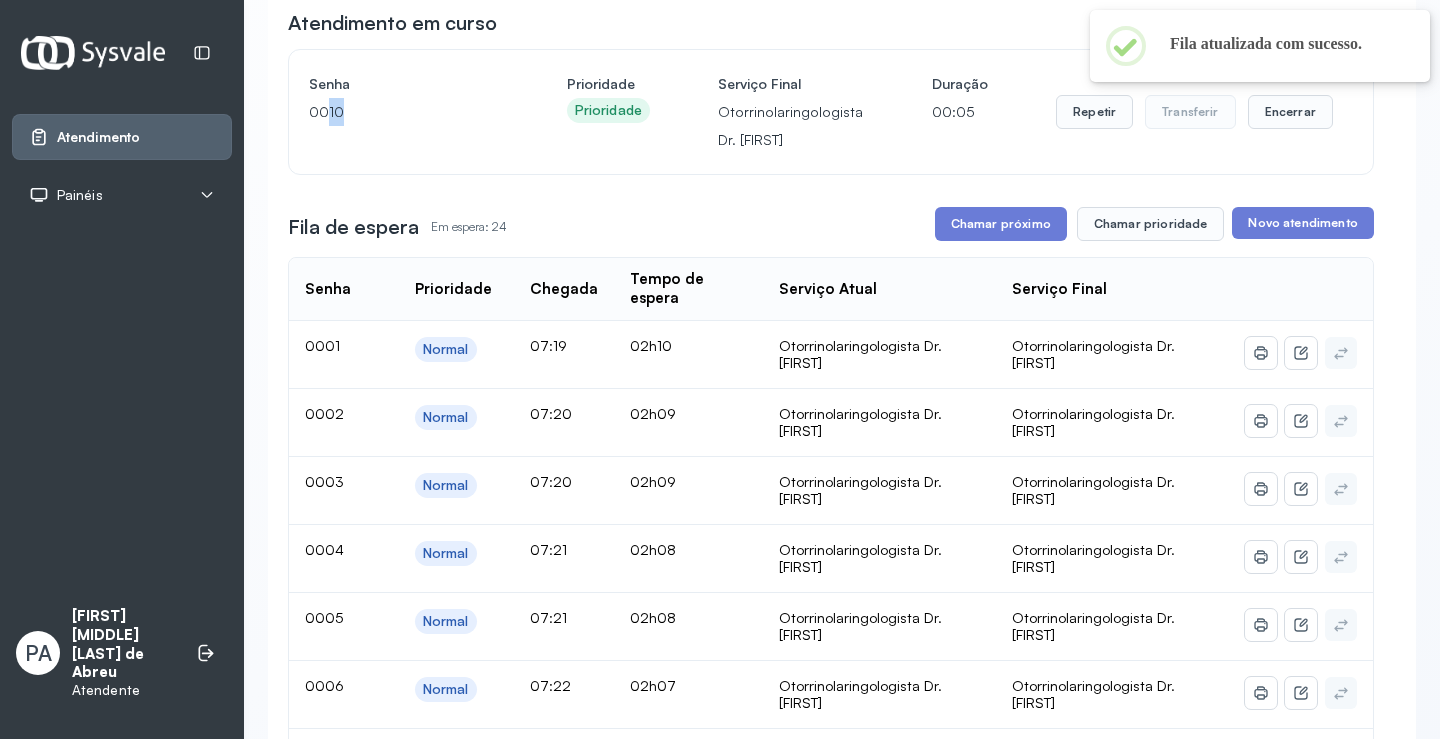 drag, startPoint x: 328, startPoint y: 113, endPoint x: 362, endPoint y: 112, distance: 34.0147 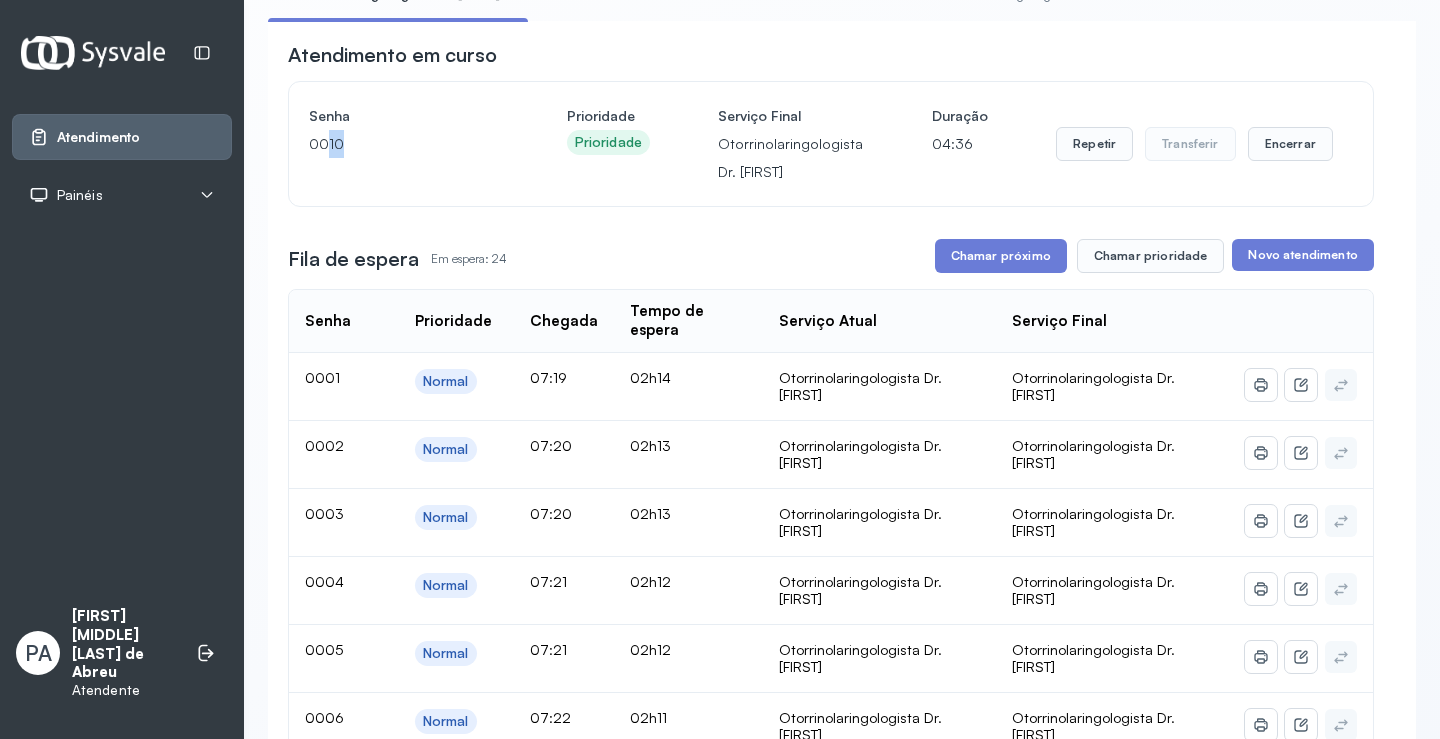 scroll, scrollTop: 0, scrollLeft: 0, axis: both 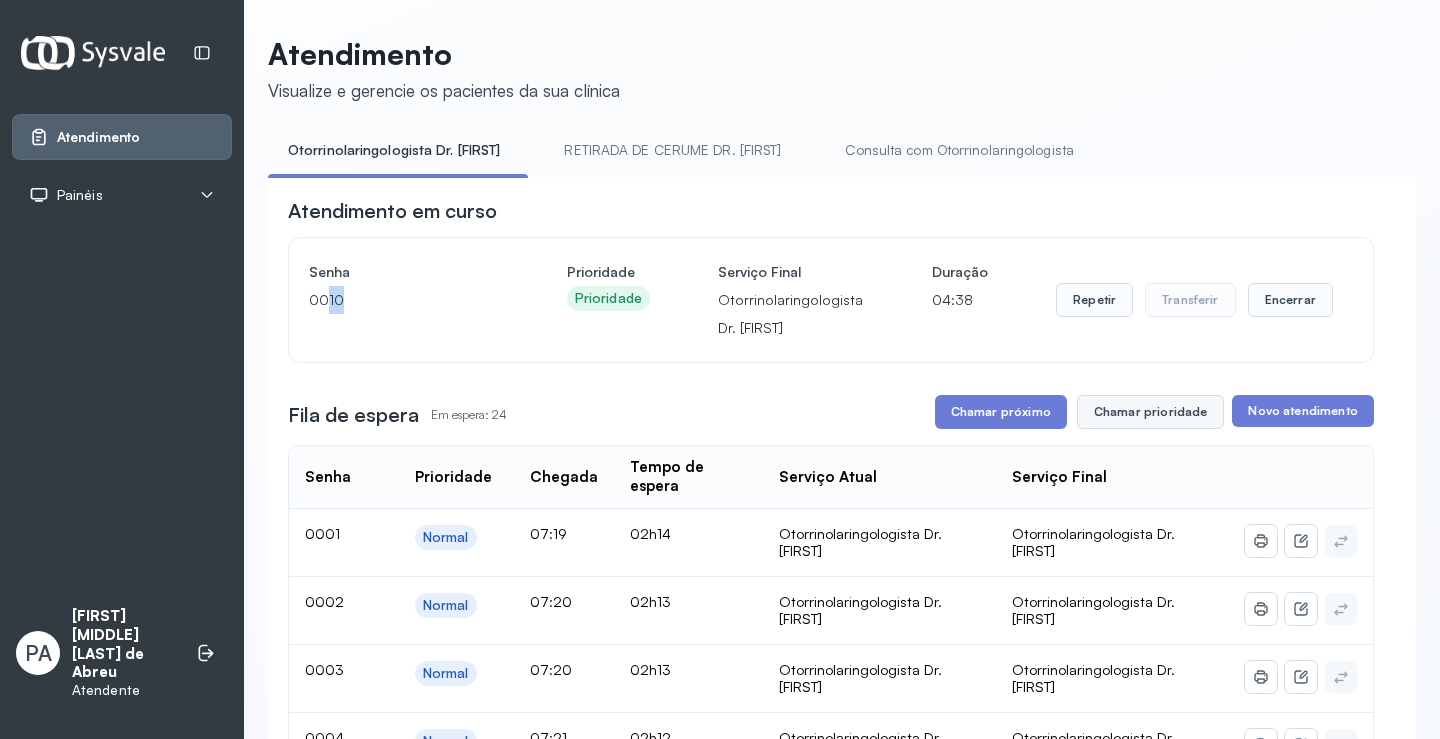 click on "Chamar prioridade" at bounding box center [1151, 412] 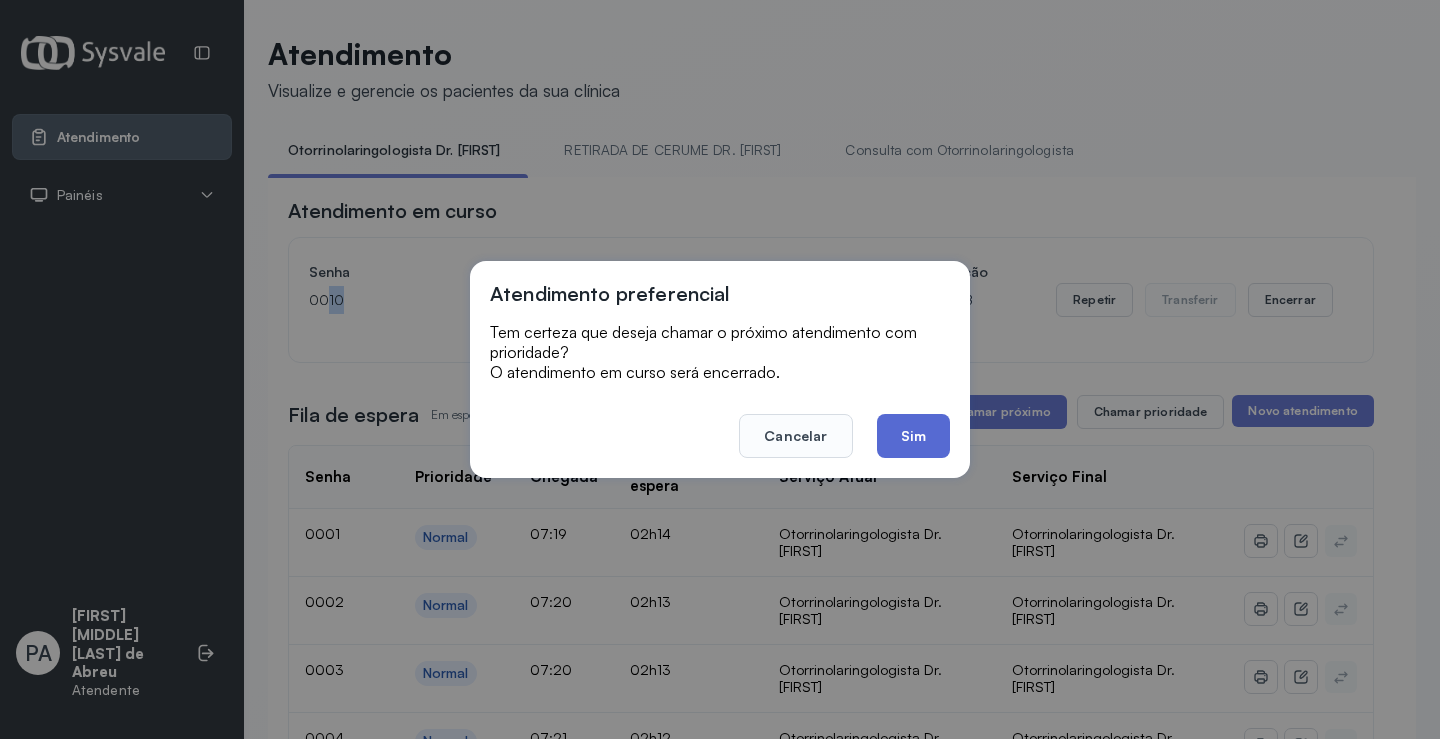 click on "Sim" 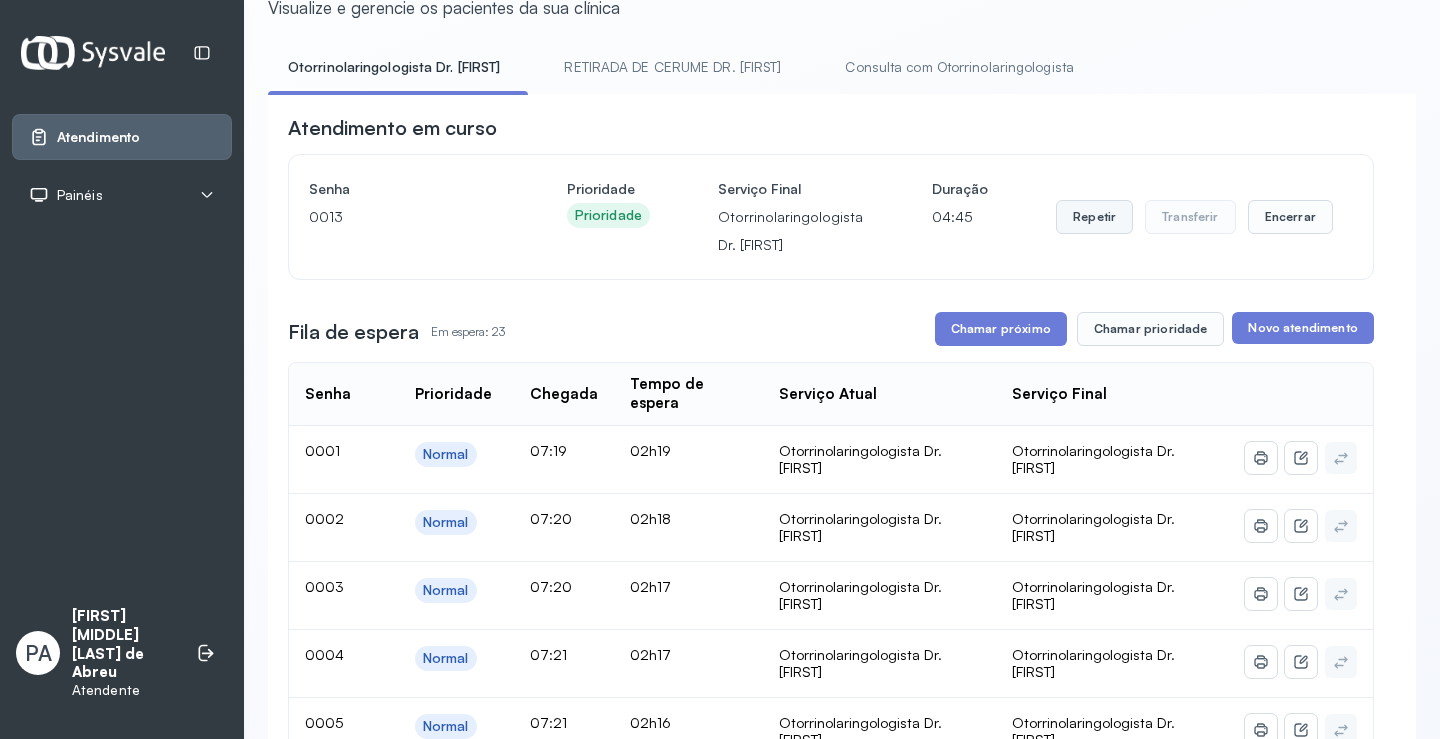 scroll, scrollTop: 0, scrollLeft: 0, axis: both 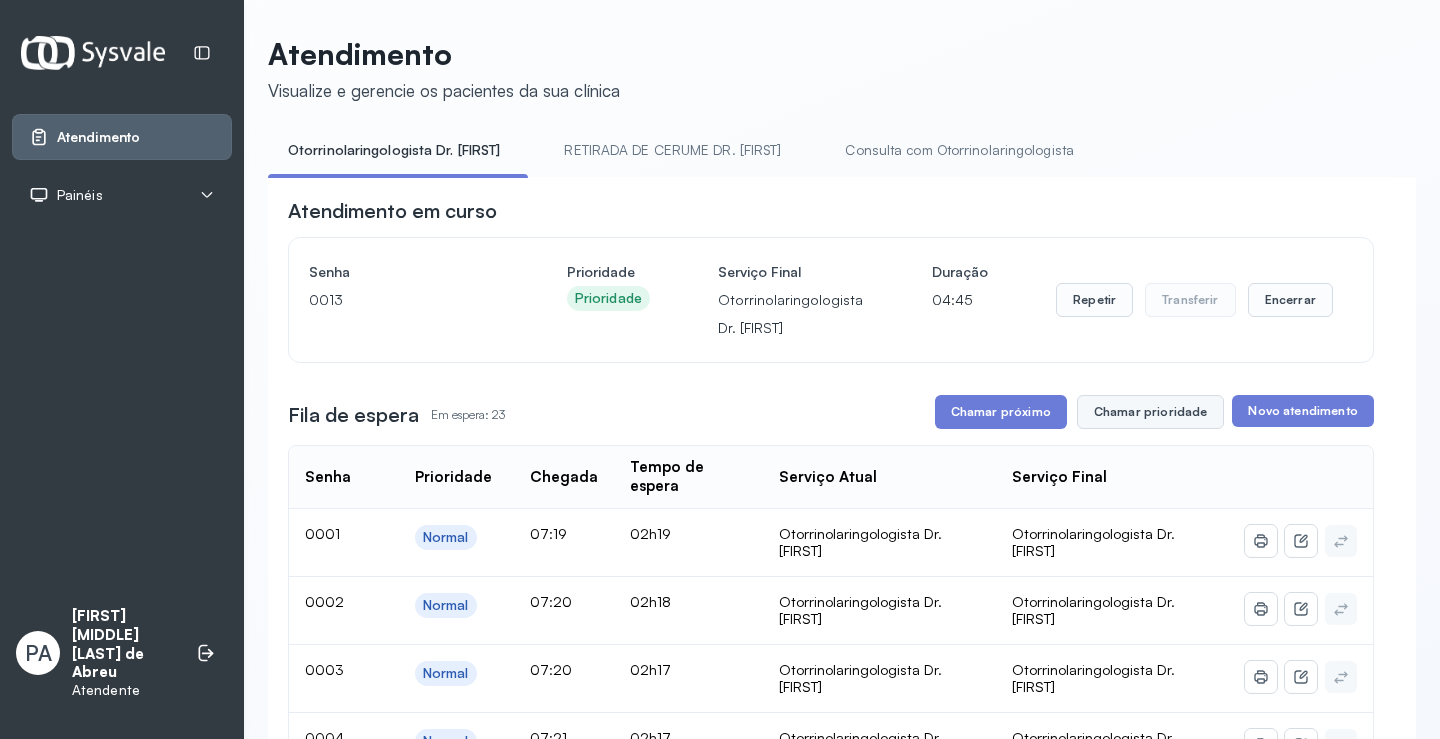 click on "Chamar prioridade" at bounding box center [1151, 412] 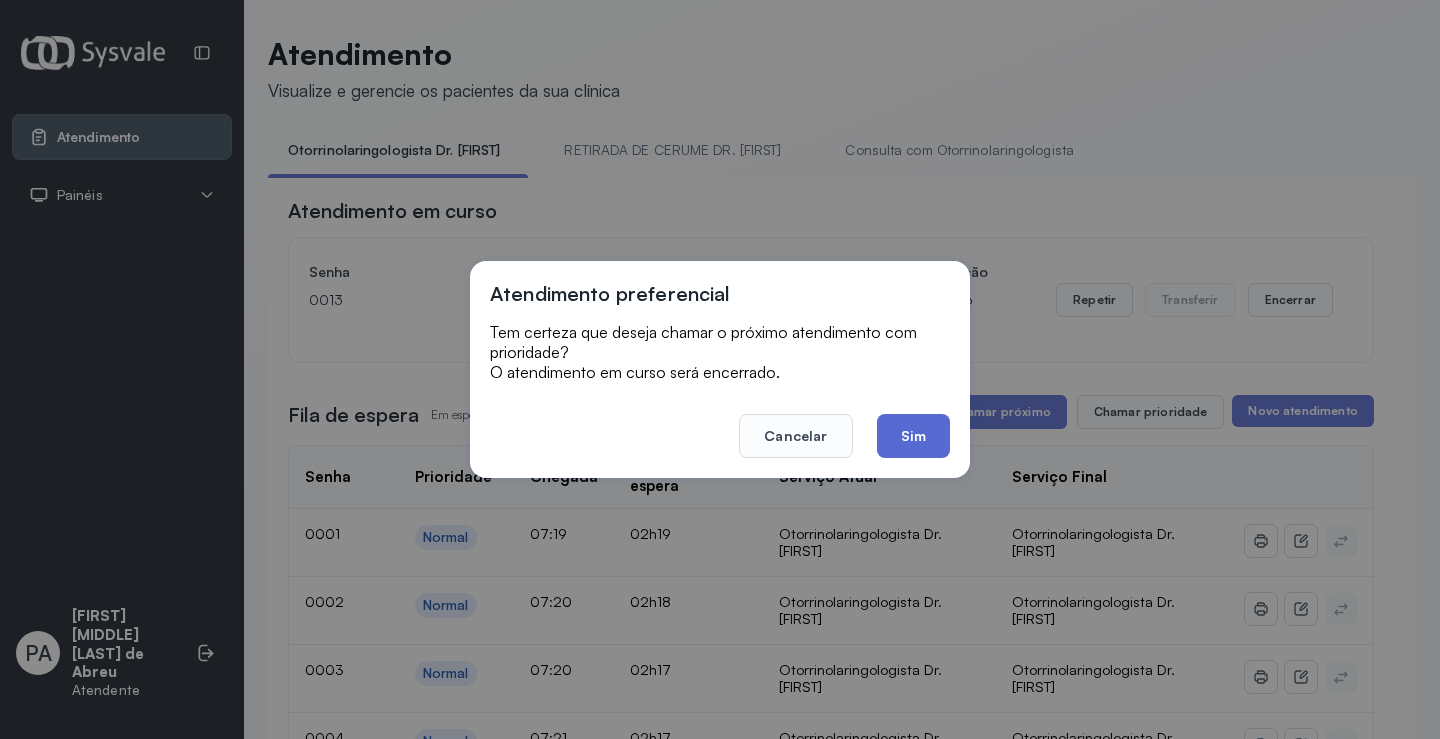 click on "Sim" 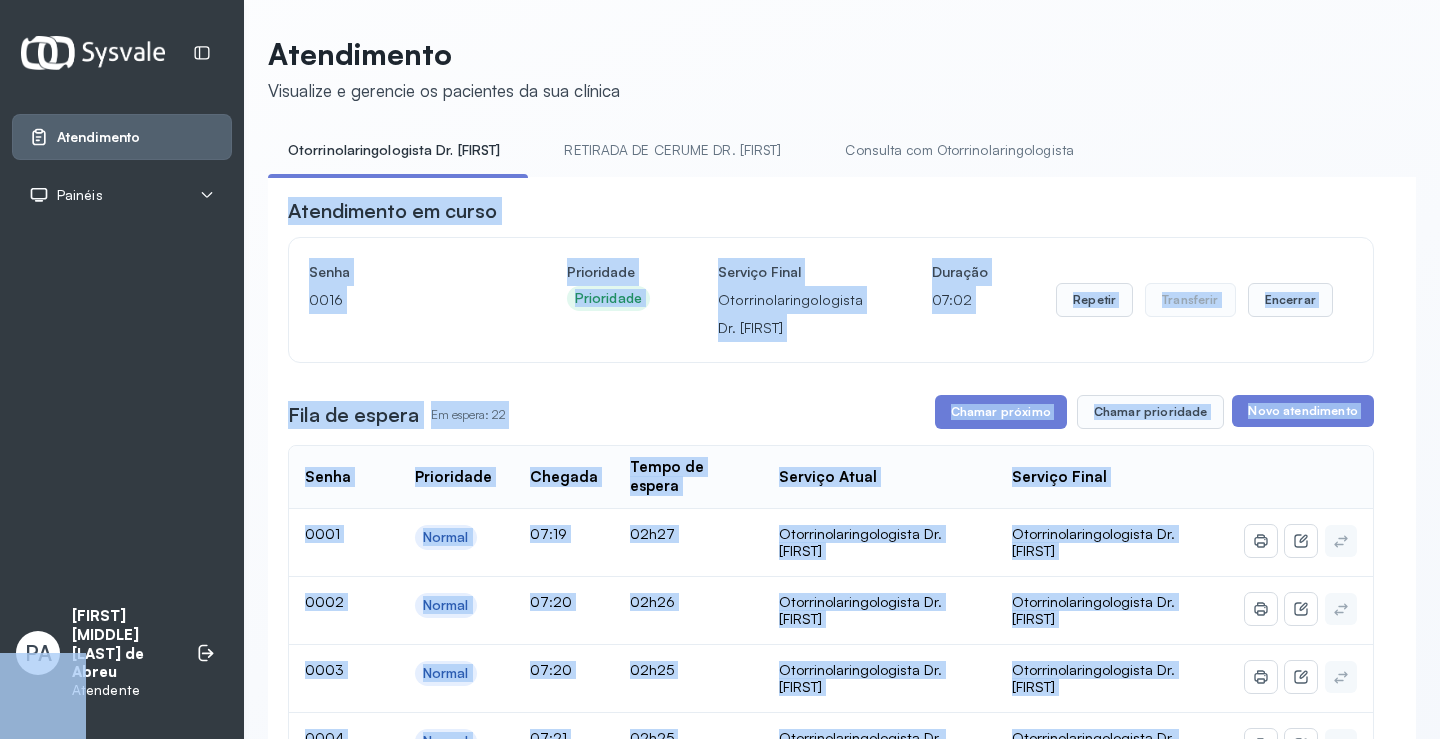 click on "Atendimento em curso" at bounding box center [831, 211] 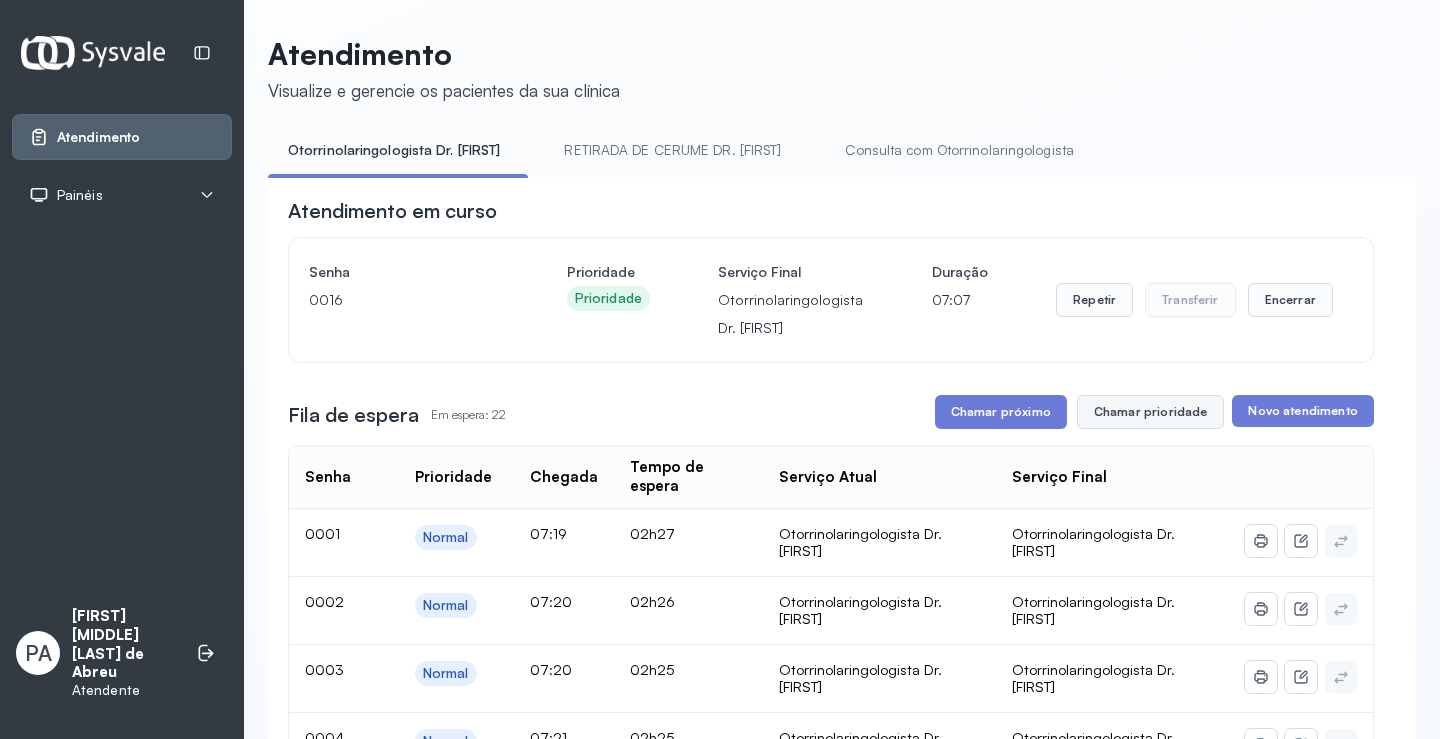 click on "Chamar prioridade" at bounding box center [1151, 412] 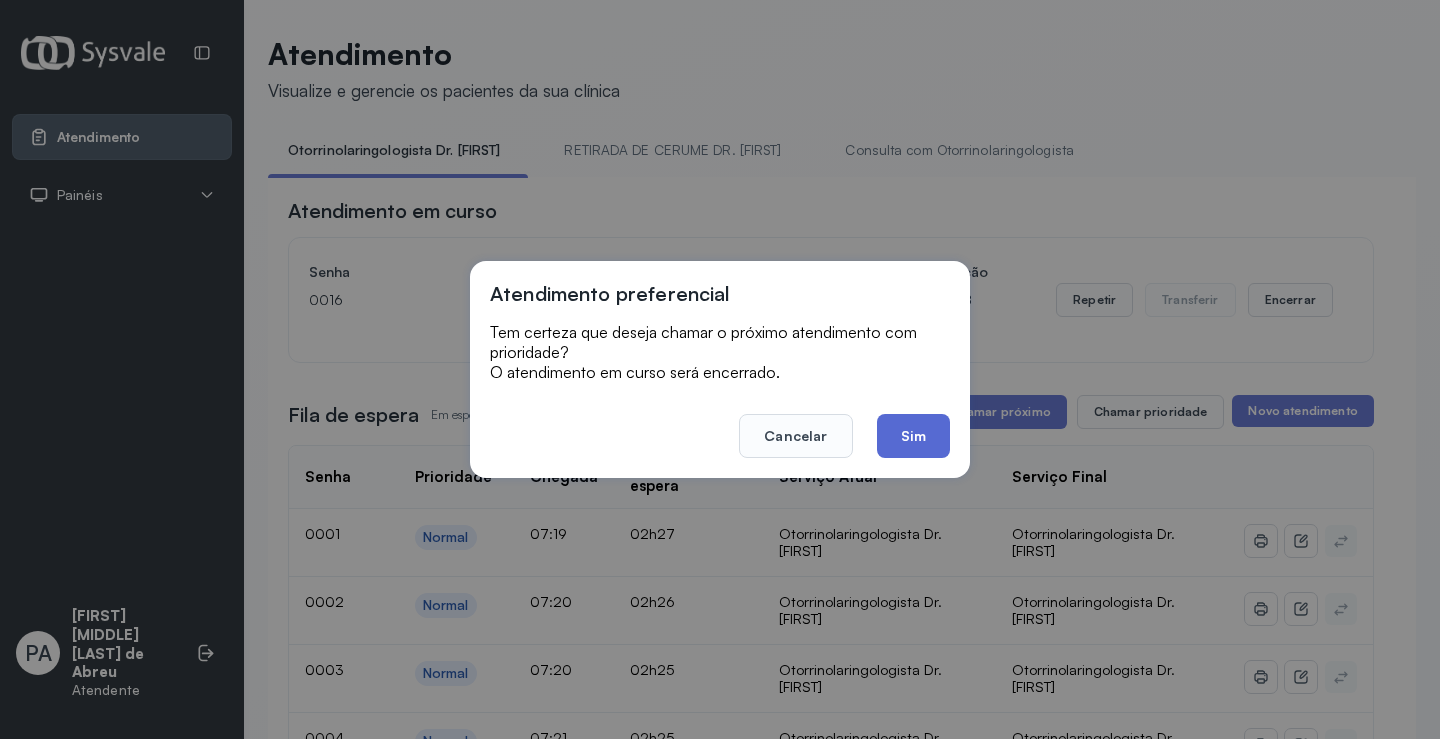 click on "Sim" 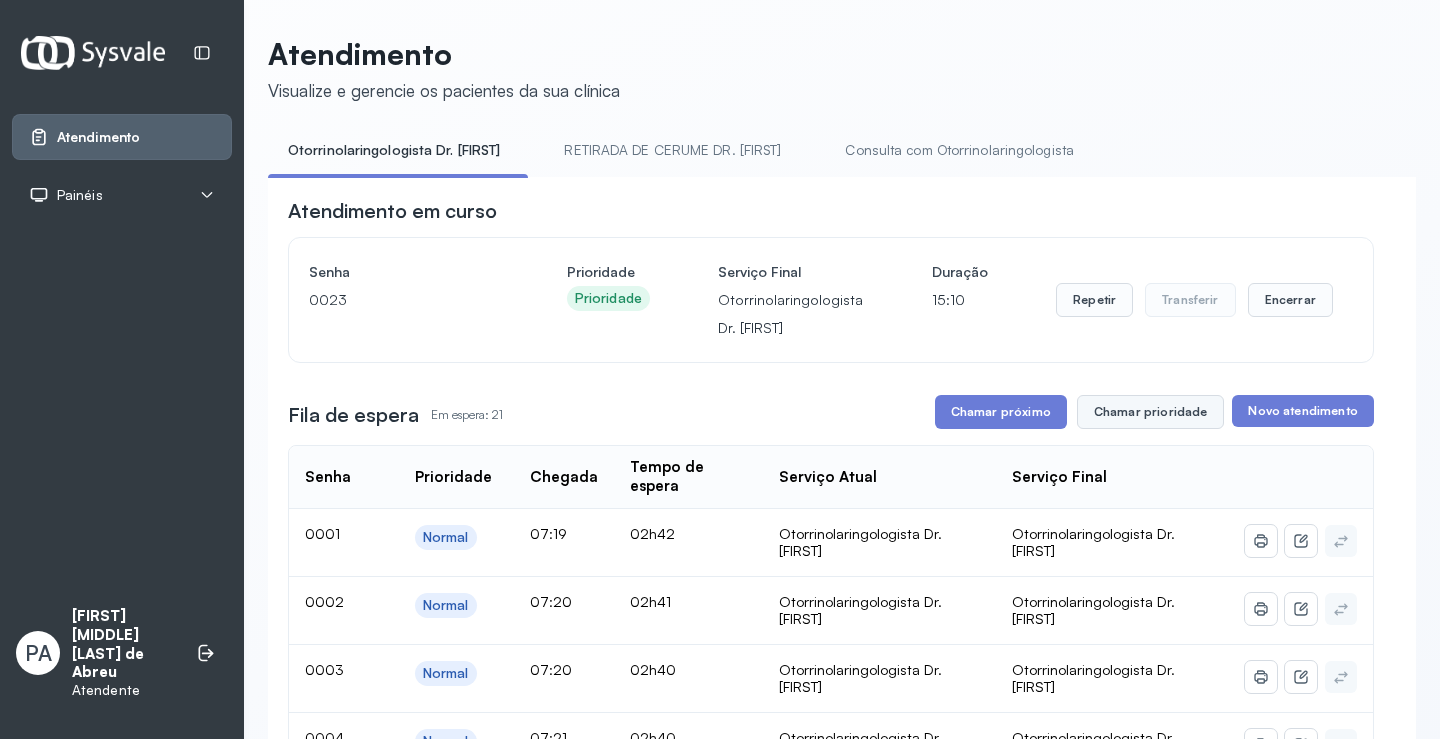 click on "Chamar prioridade" at bounding box center [1151, 412] 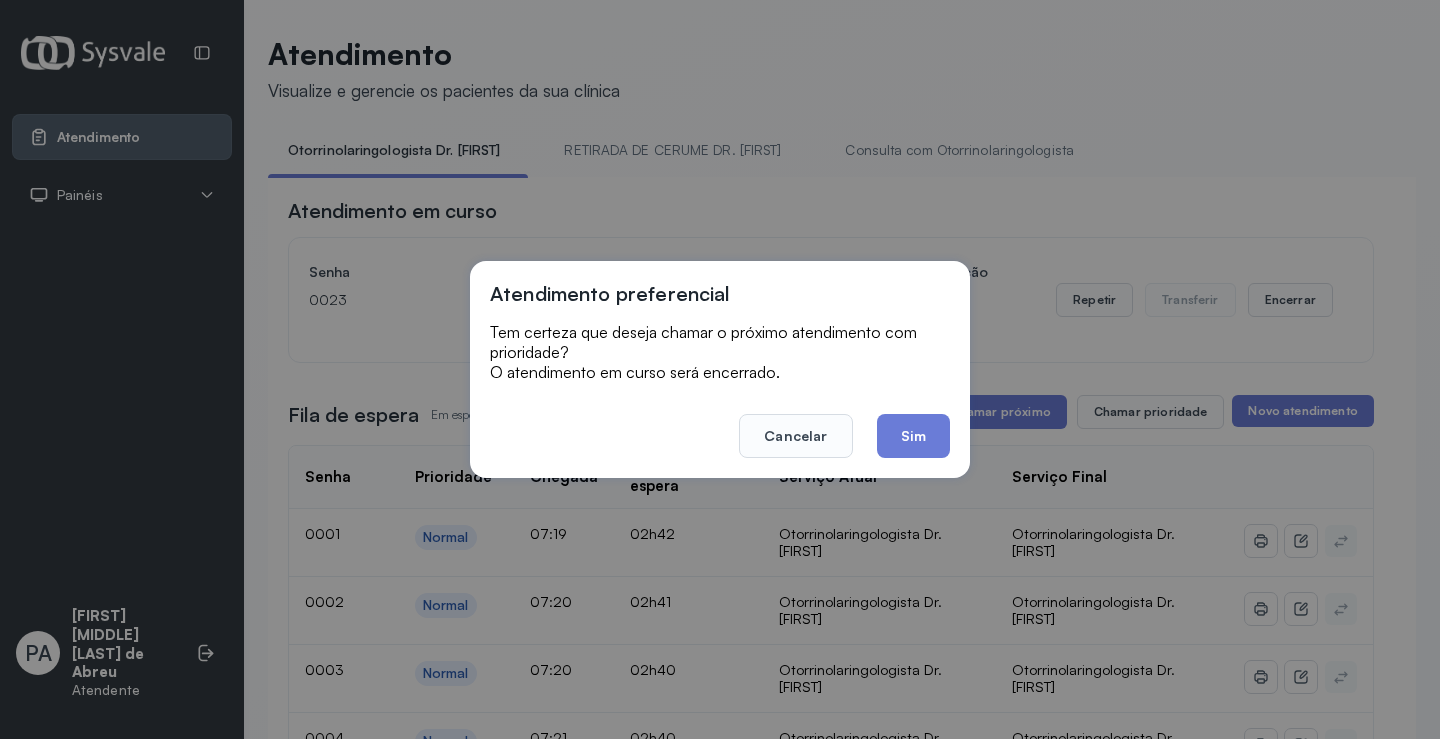 click on "Cancelar Sim" at bounding box center (720, 422) 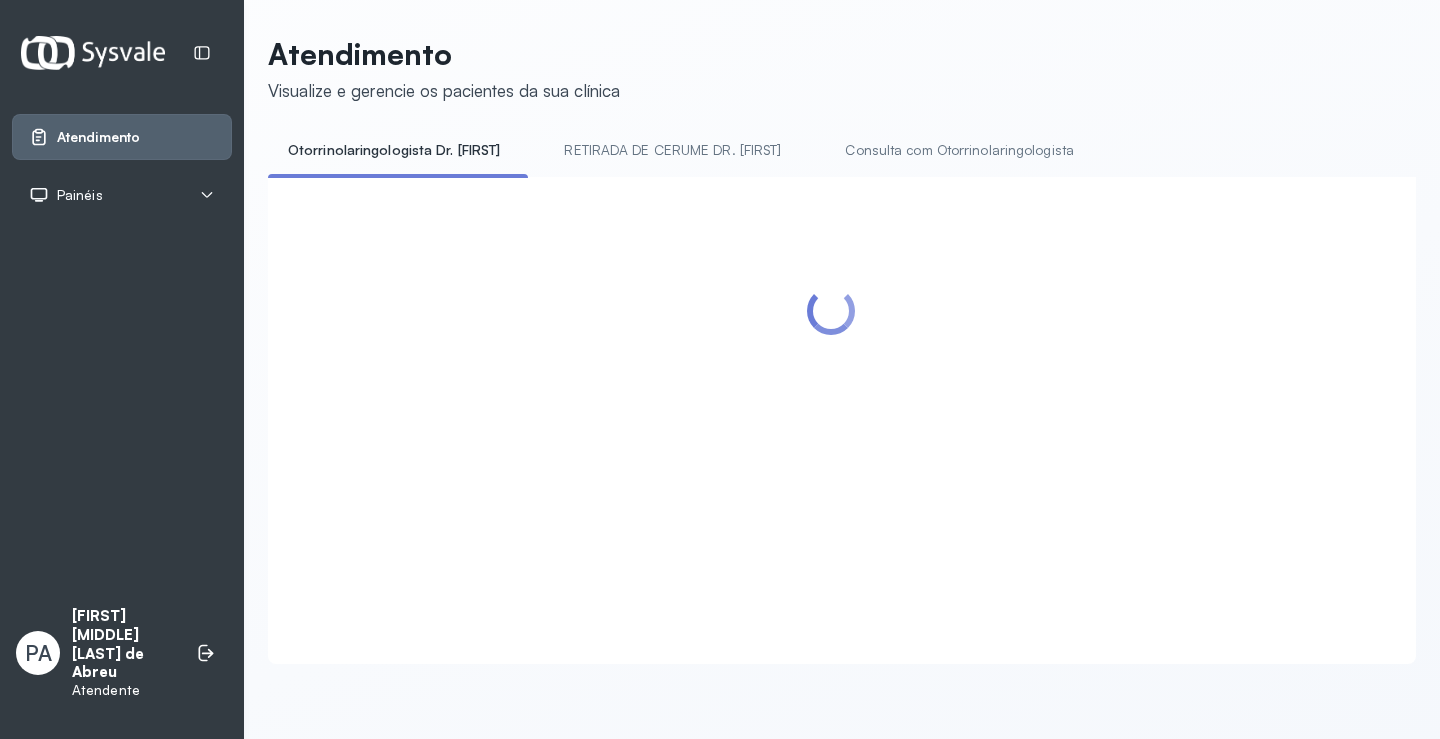 click at bounding box center (831, 396) 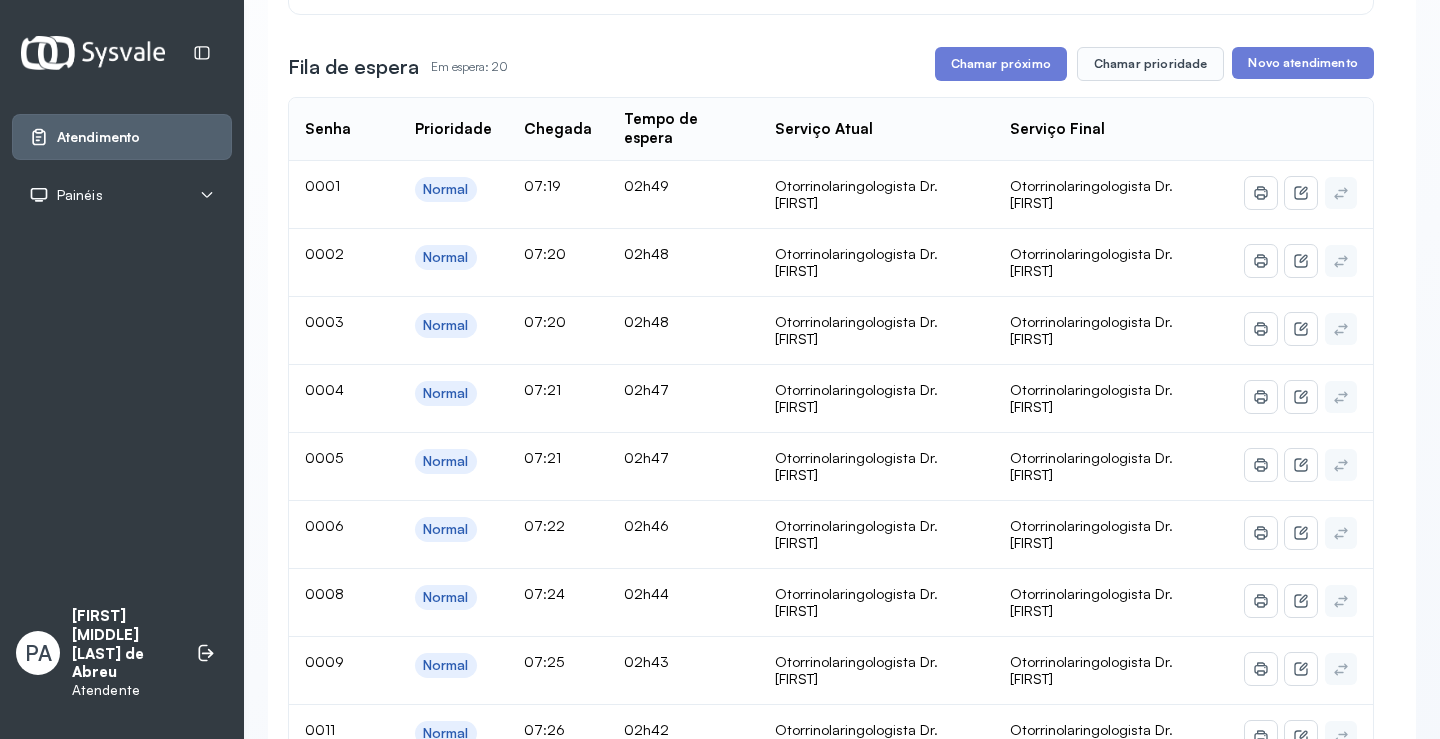 scroll, scrollTop: 276, scrollLeft: 0, axis: vertical 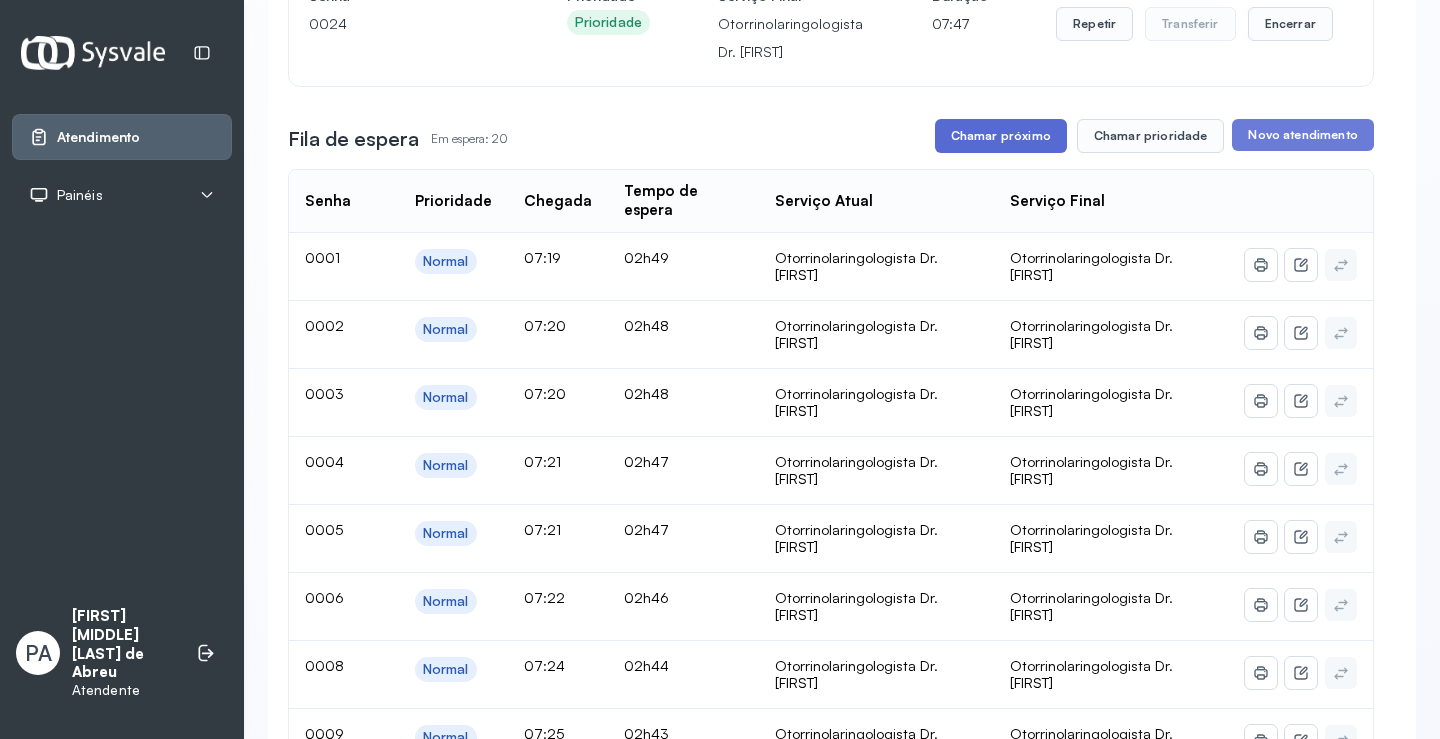 click on "Chamar próximo" at bounding box center [1001, 136] 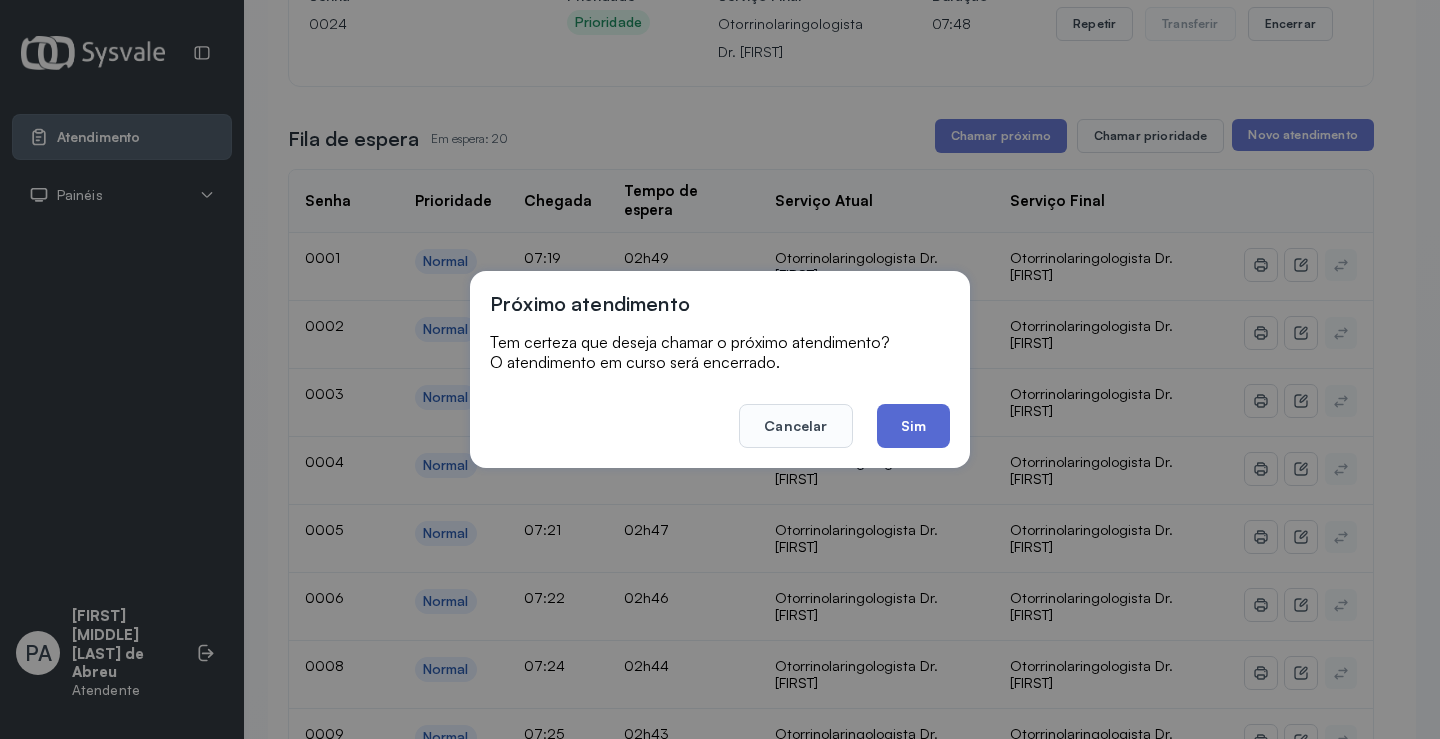 click on "Sim" 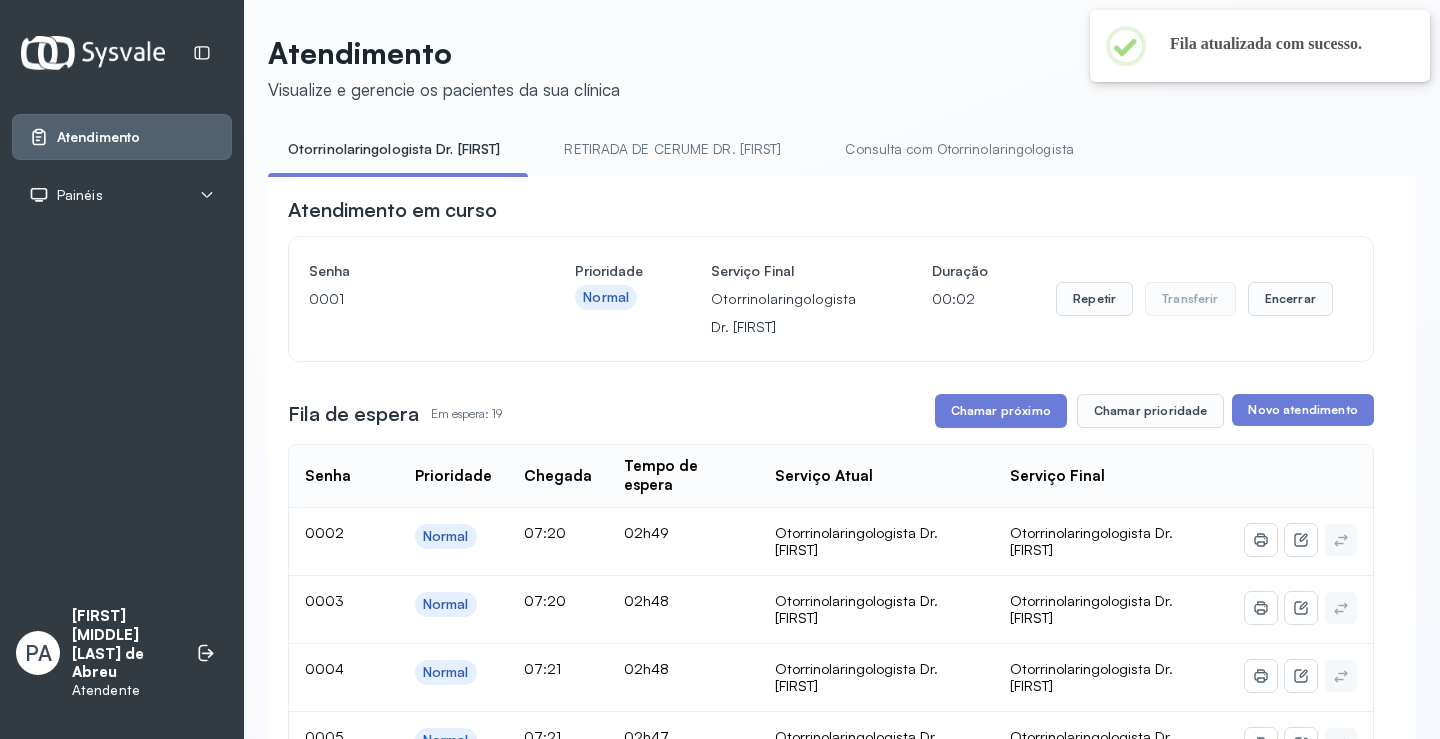 scroll, scrollTop: 276, scrollLeft: 0, axis: vertical 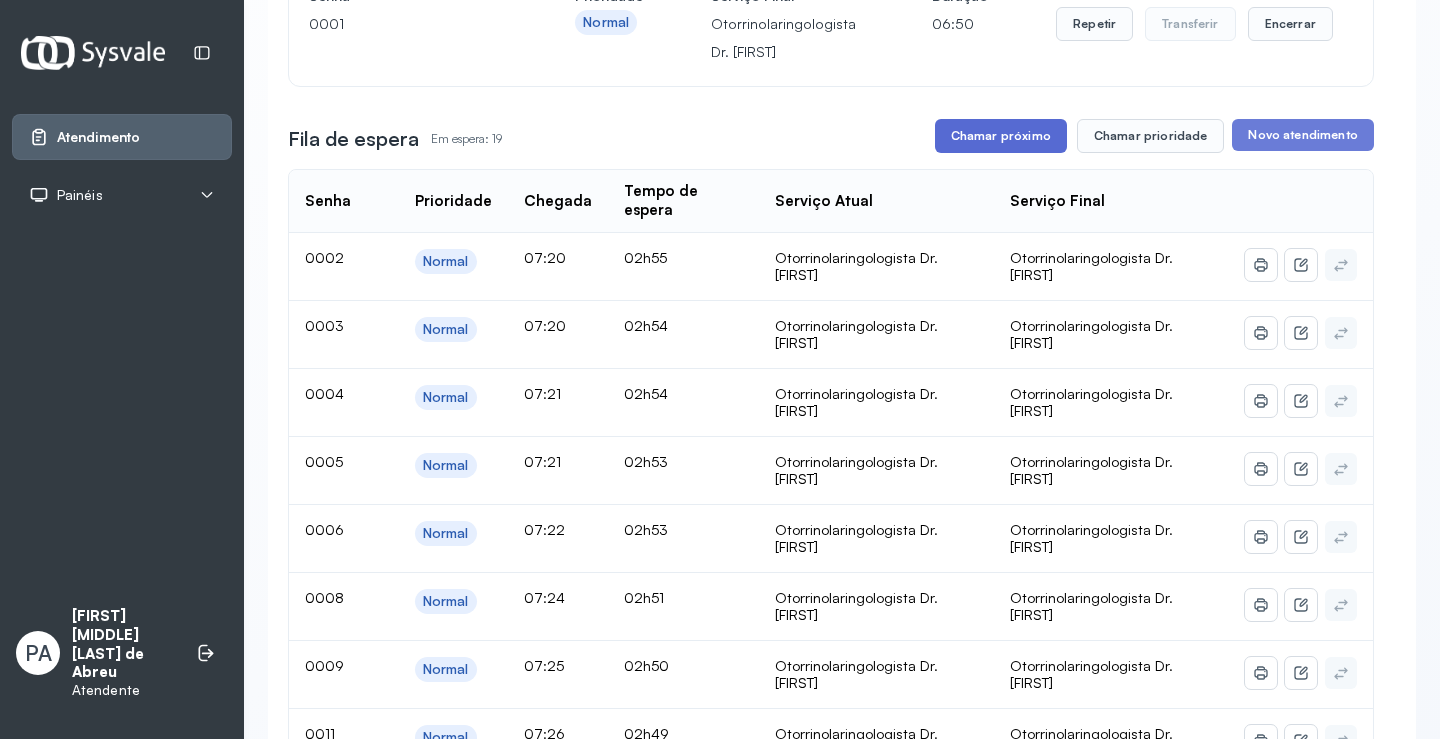 click on "Chamar próximo" at bounding box center (1001, 136) 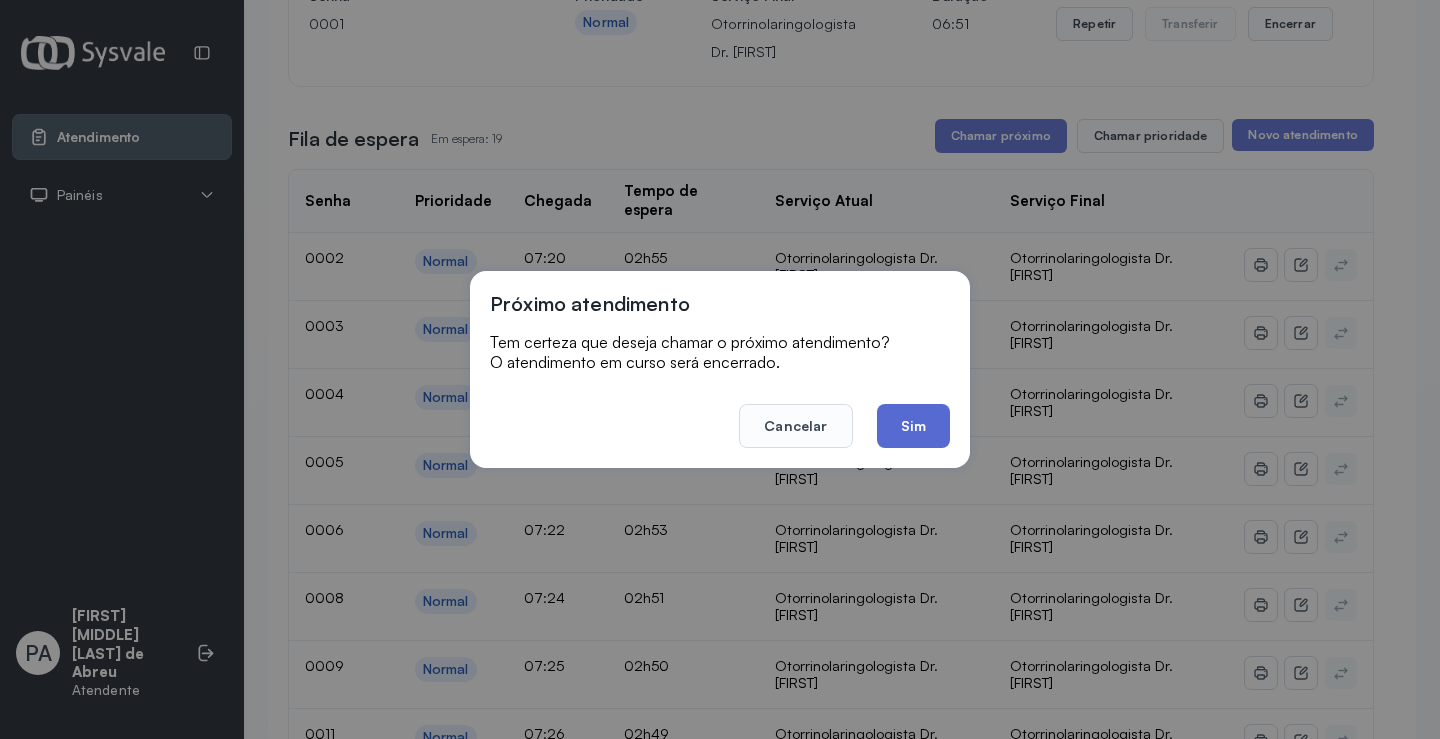 click on "Sim" 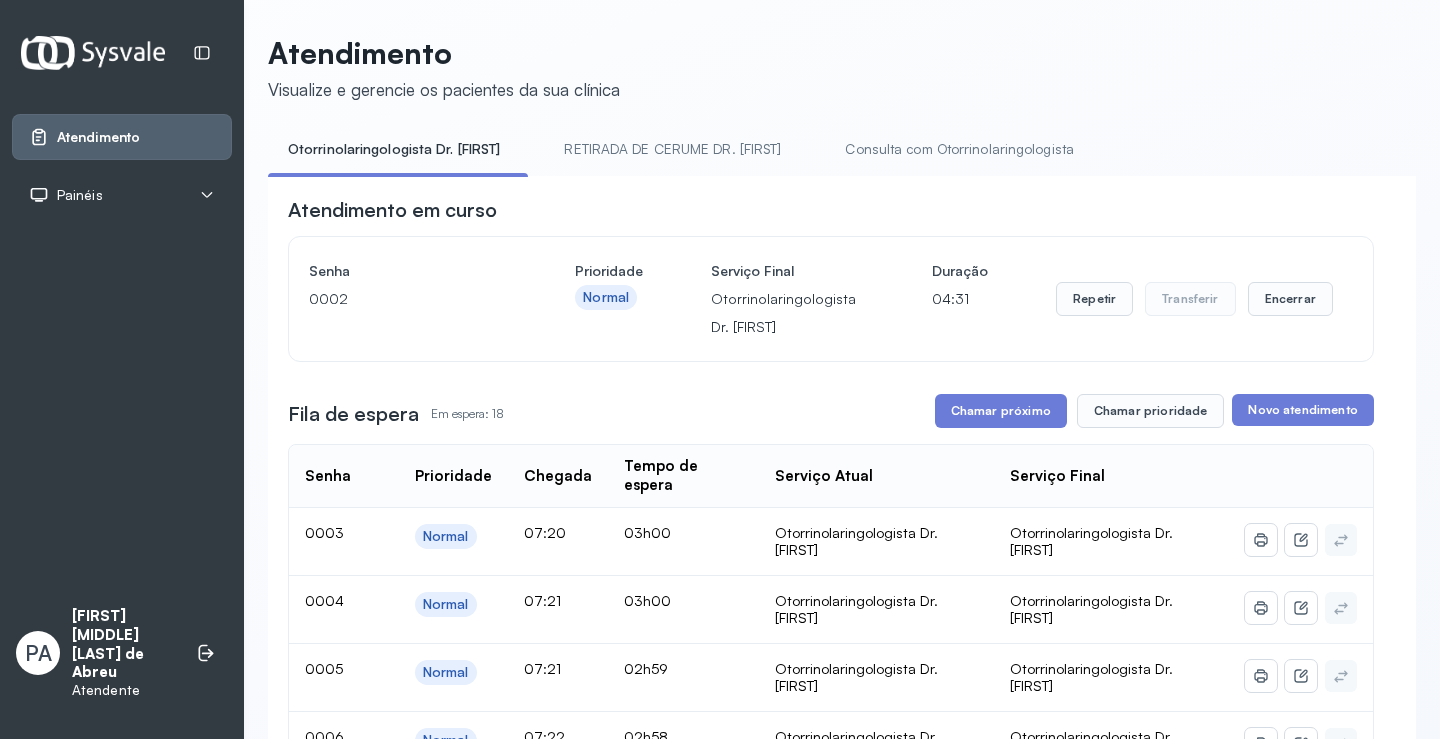 scroll, scrollTop: 276, scrollLeft: 0, axis: vertical 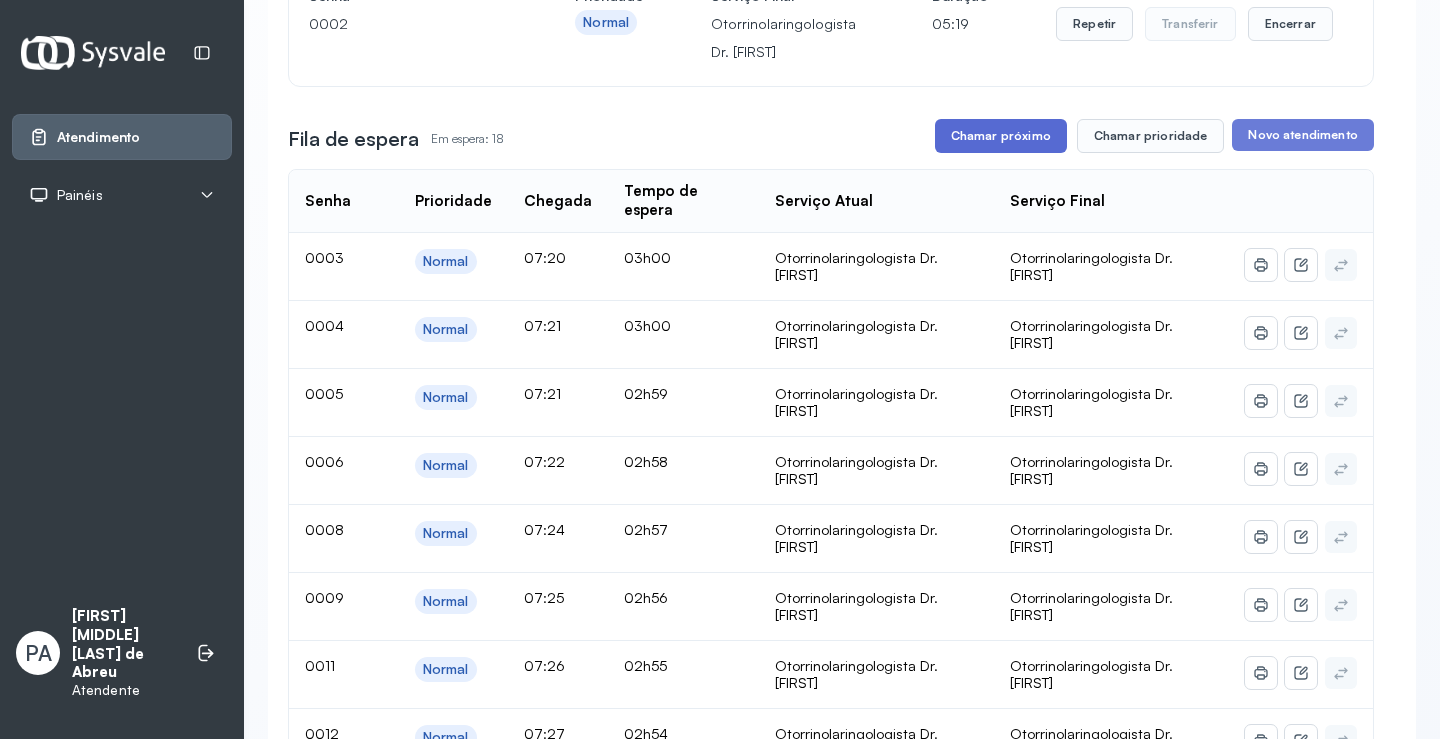 click on "Chamar próximo" at bounding box center (1001, 136) 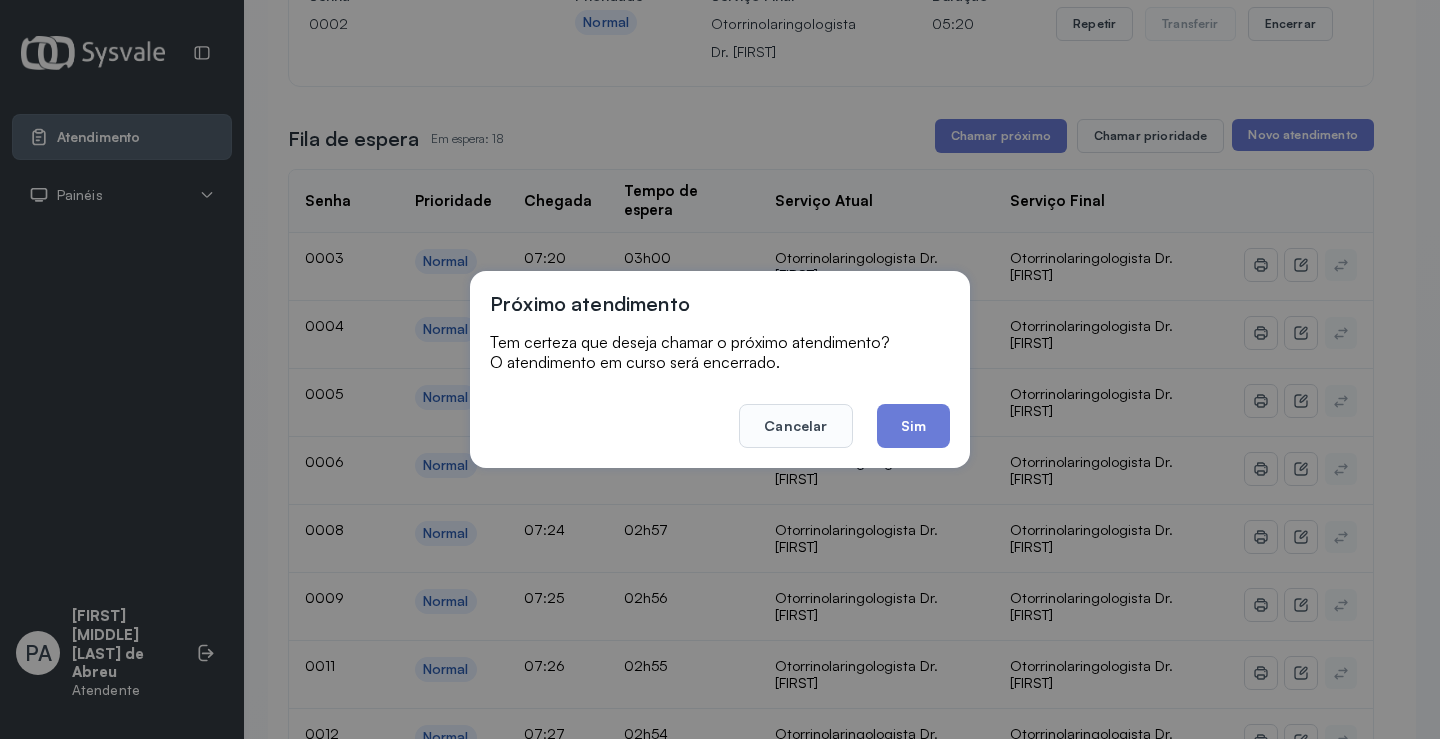 click on "Próximo atendimento Tem certeza que deseja chamar o próximo atendimento?  O atendimento em curso será encerrado.  Cancelar Sim" at bounding box center (720, 369) 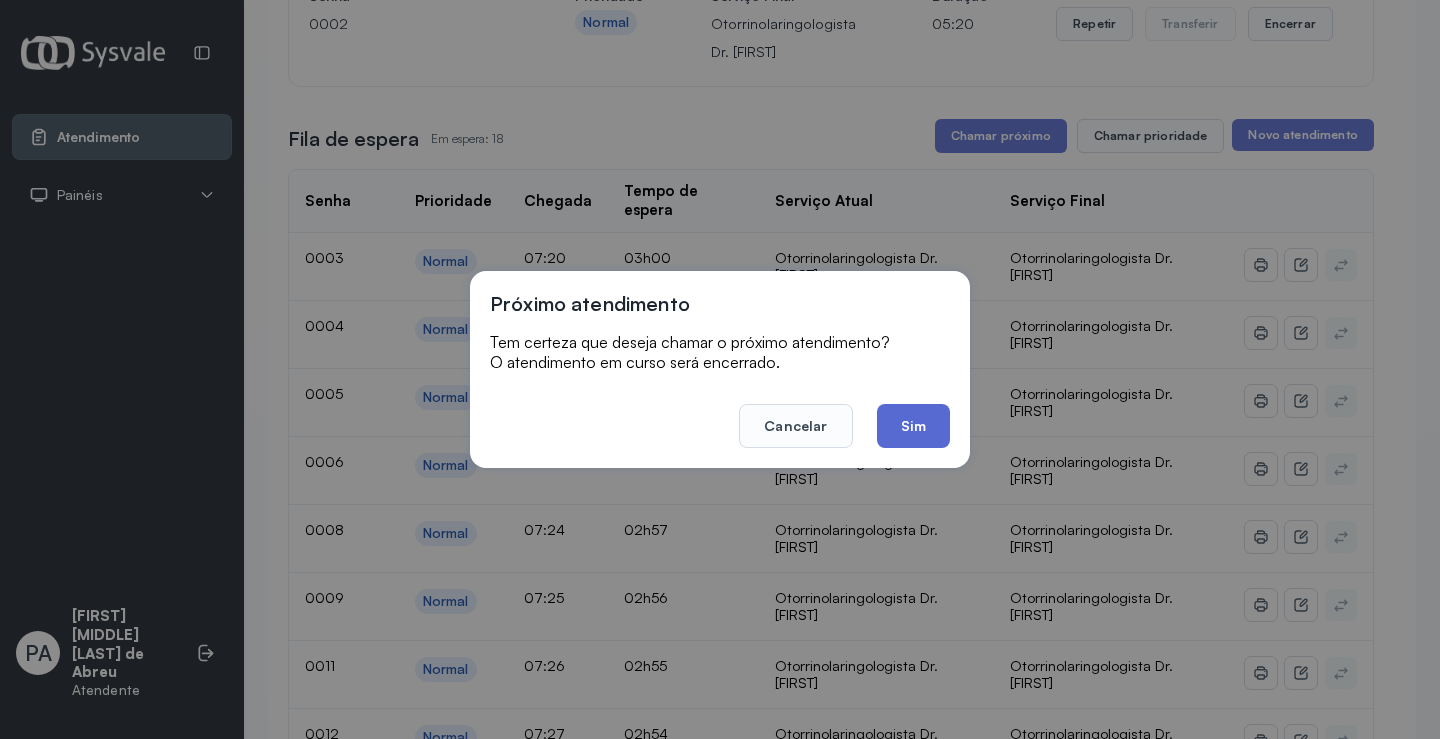 click on "Sim" 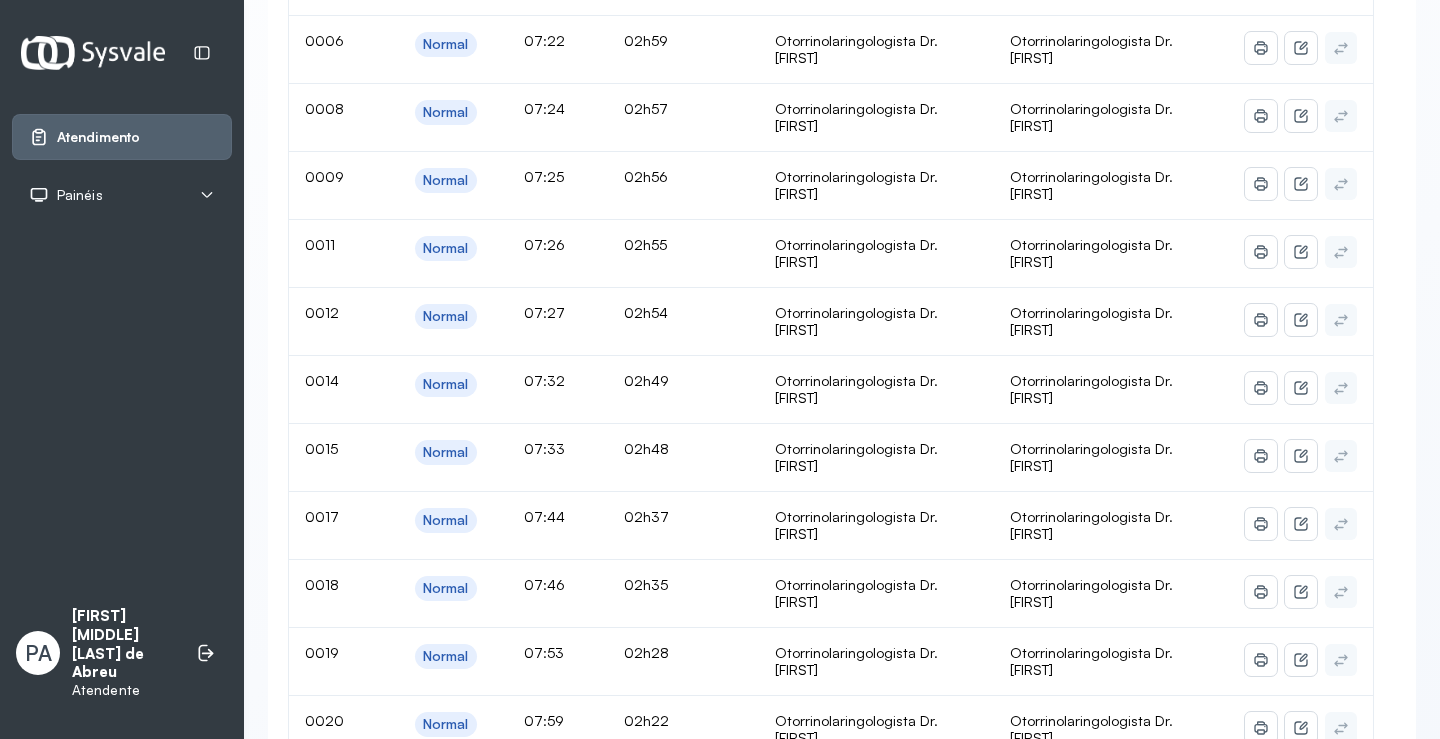 scroll, scrollTop: 376, scrollLeft: 0, axis: vertical 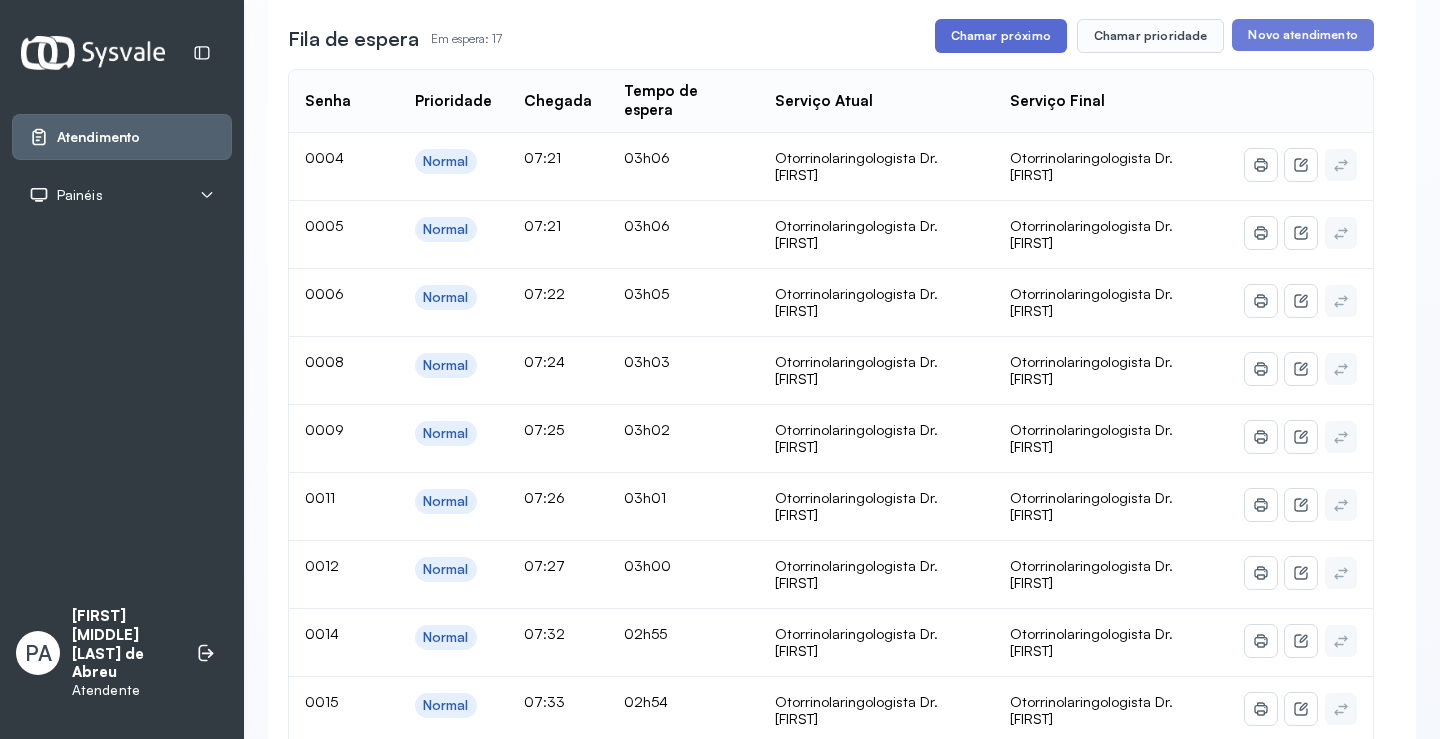 click on "Chamar próximo" at bounding box center [1001, 36] 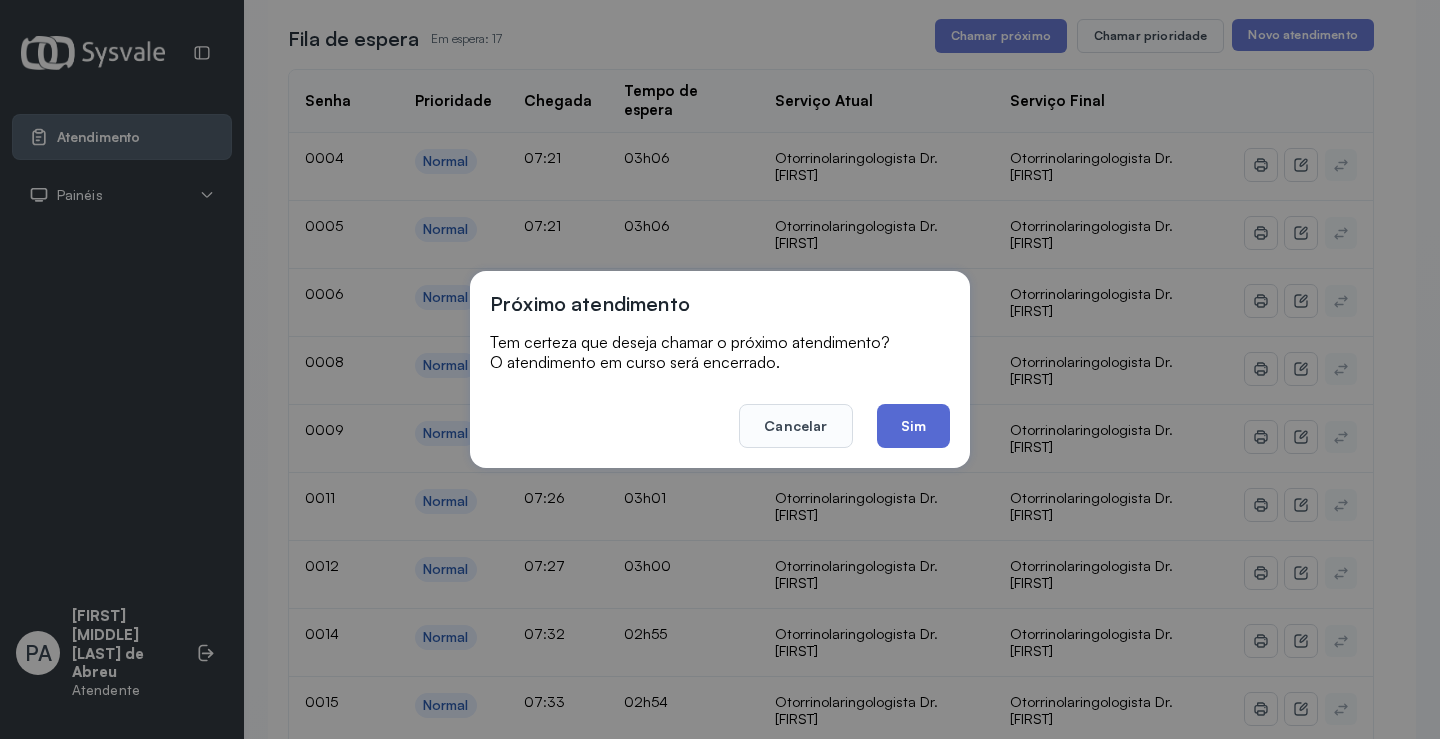 click on "Sim" 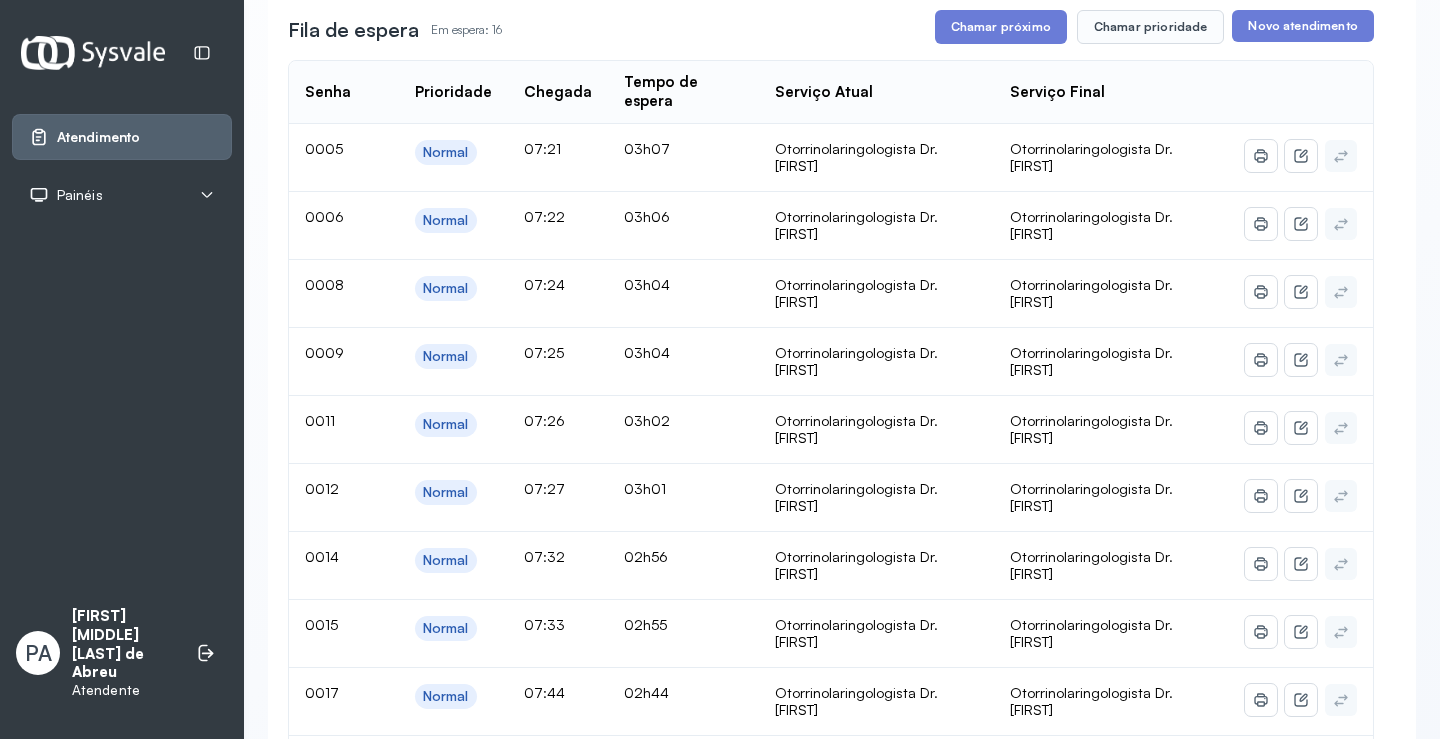 scroll, scrollTop: 276, scrollLeft: 0, axis: vertical 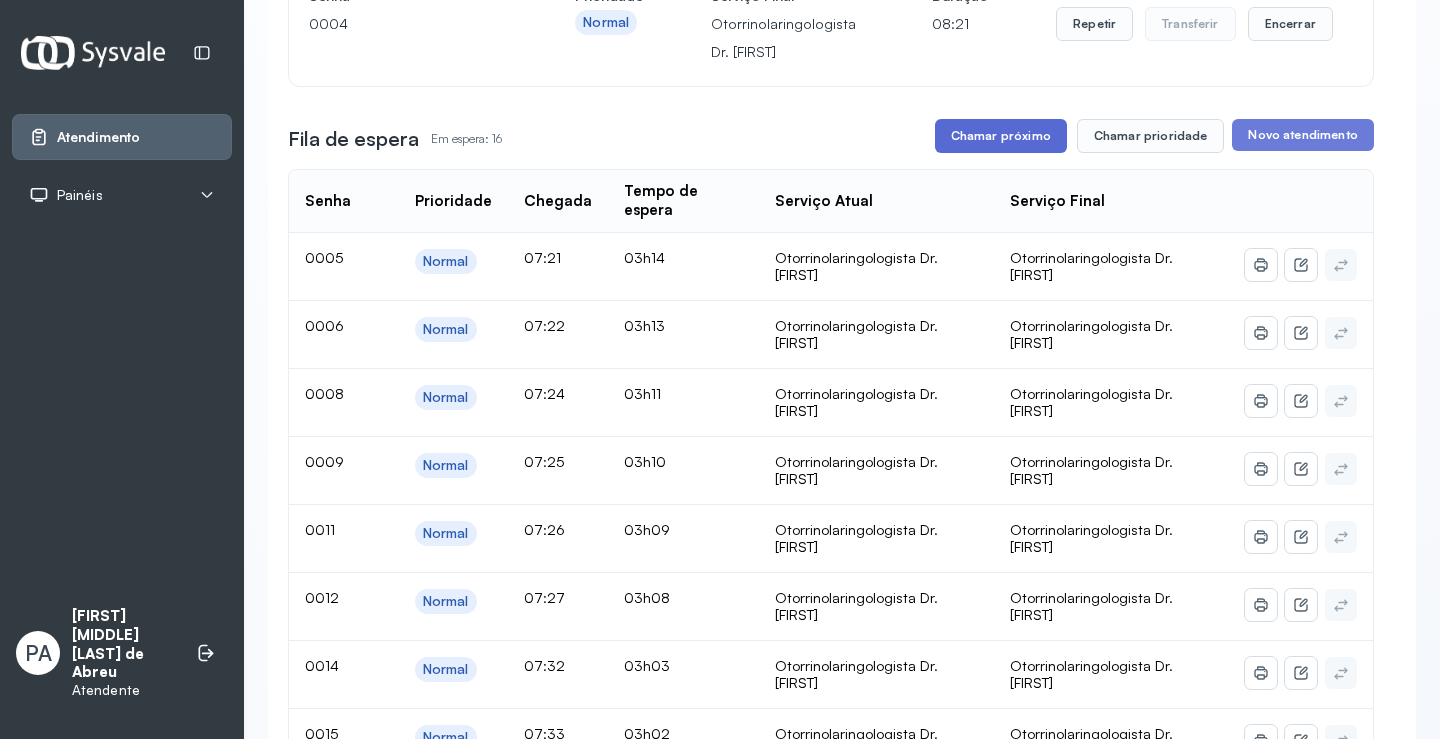 click on "Chamar próximo" at bounding box center [1001, 136] 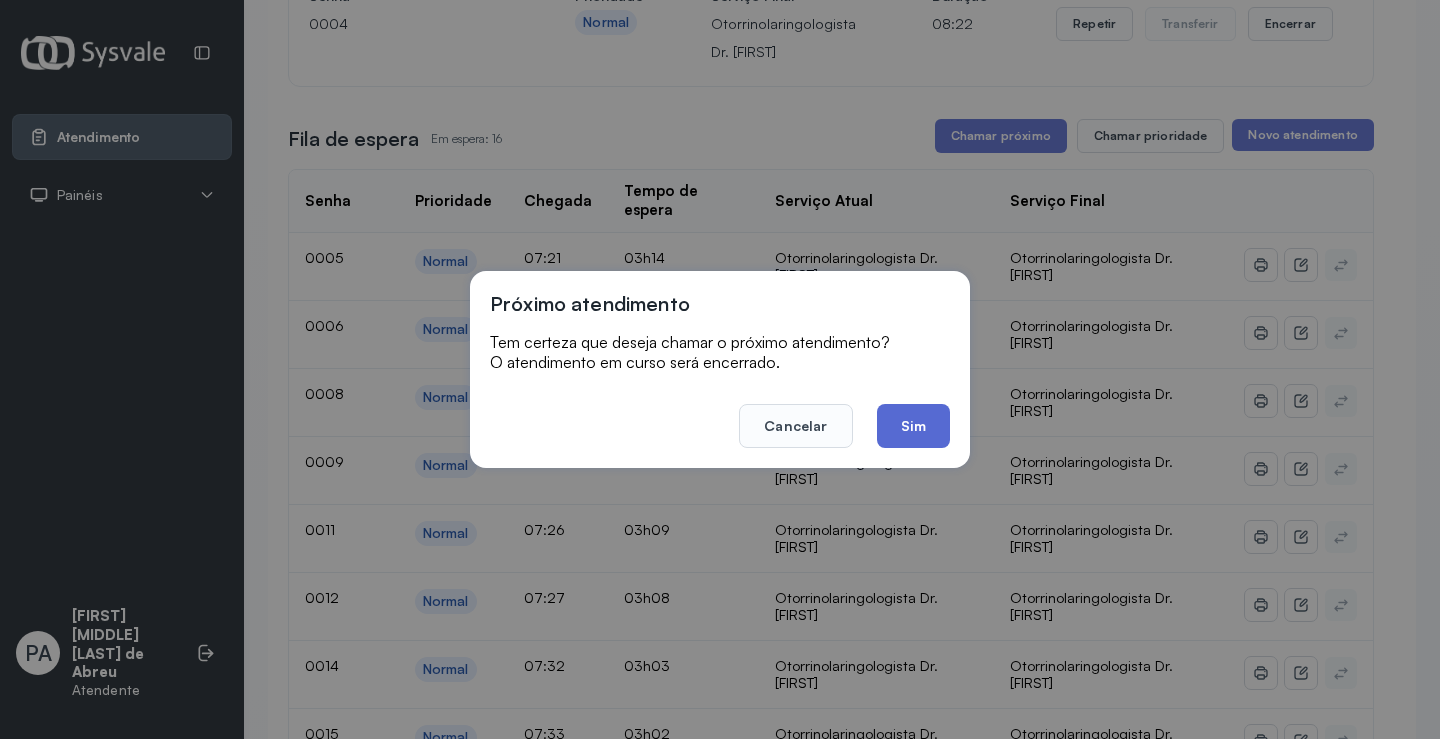 click on "Sim" 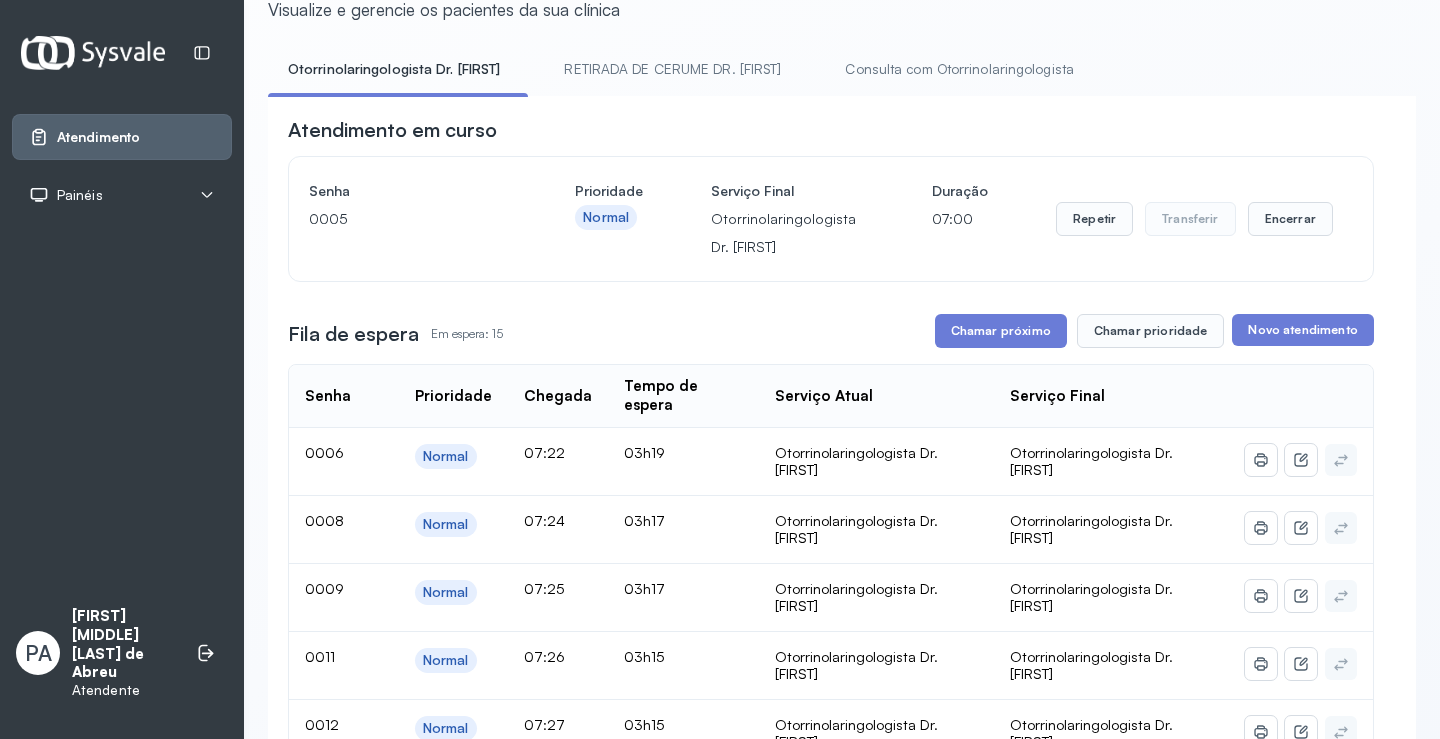 scroll, scrollTop: 76, scrollLeft: 0, axis: vertical 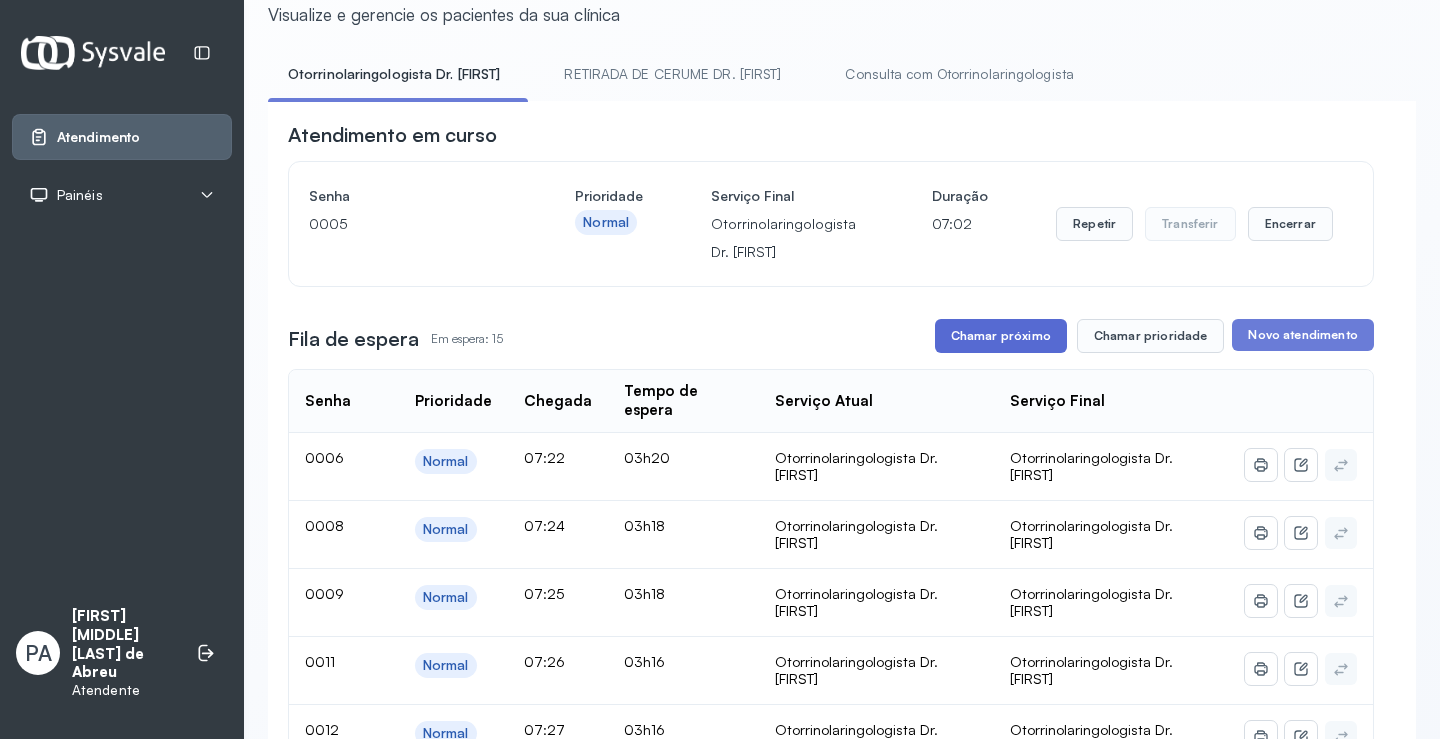 click on "Chamar próximo" at bounding box center [1001, 336] 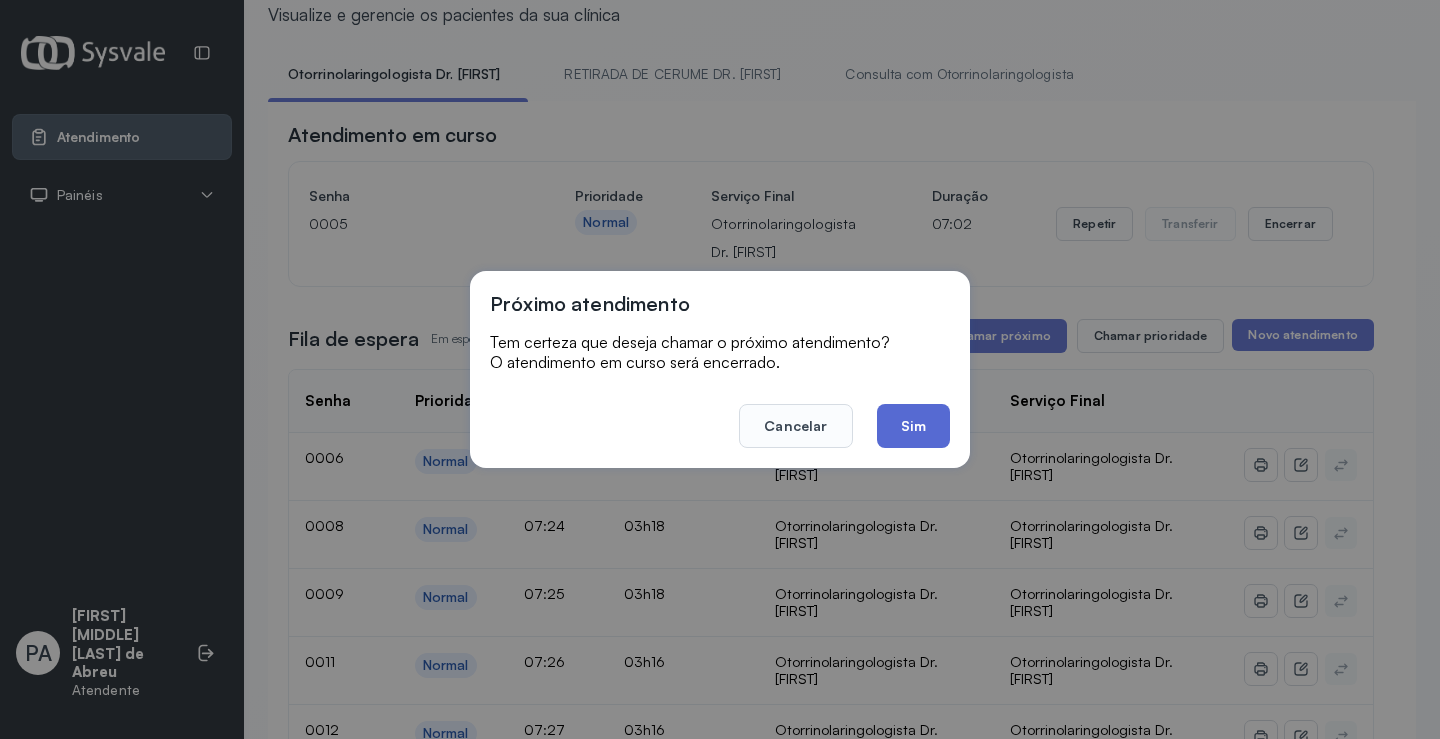 click on "Sim" 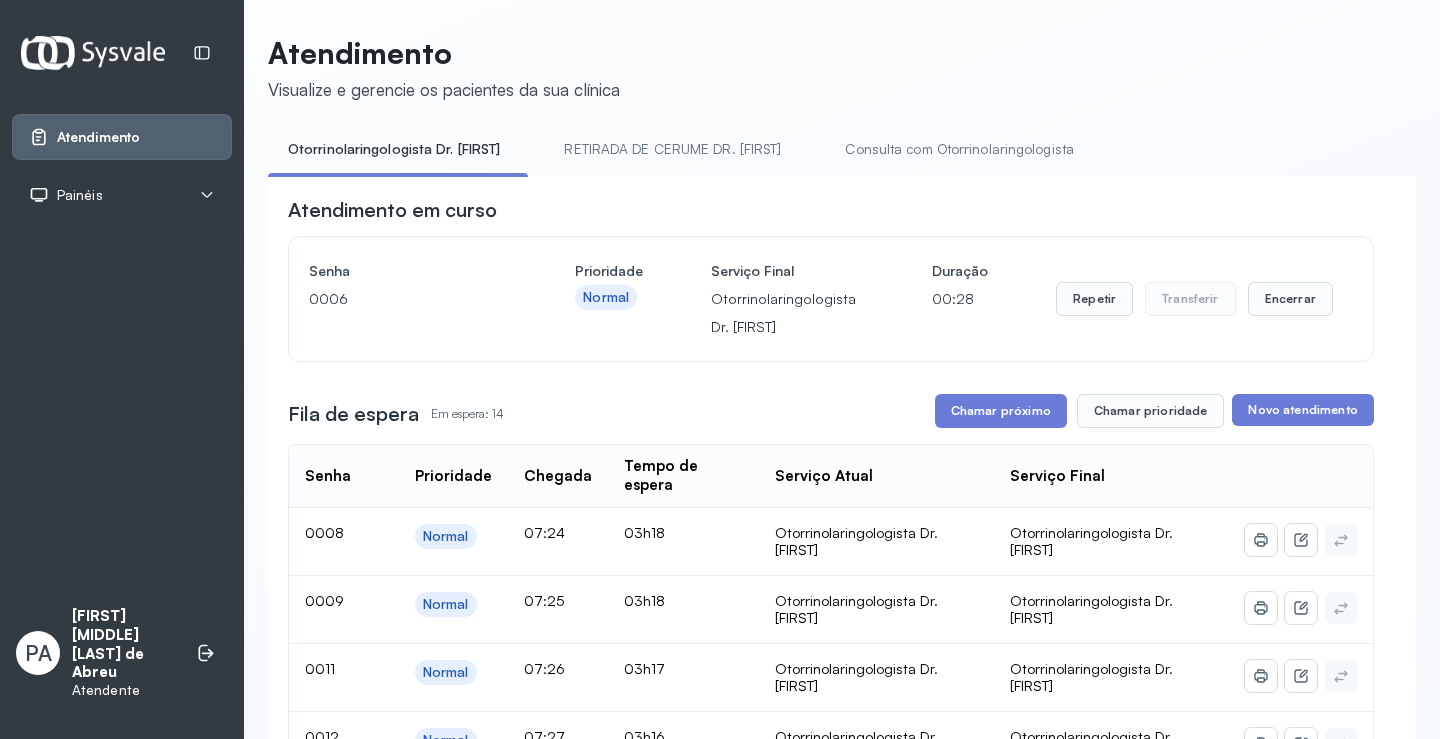 scroll, scrollTop: 76, scrollLeft: 0, axis: vertical 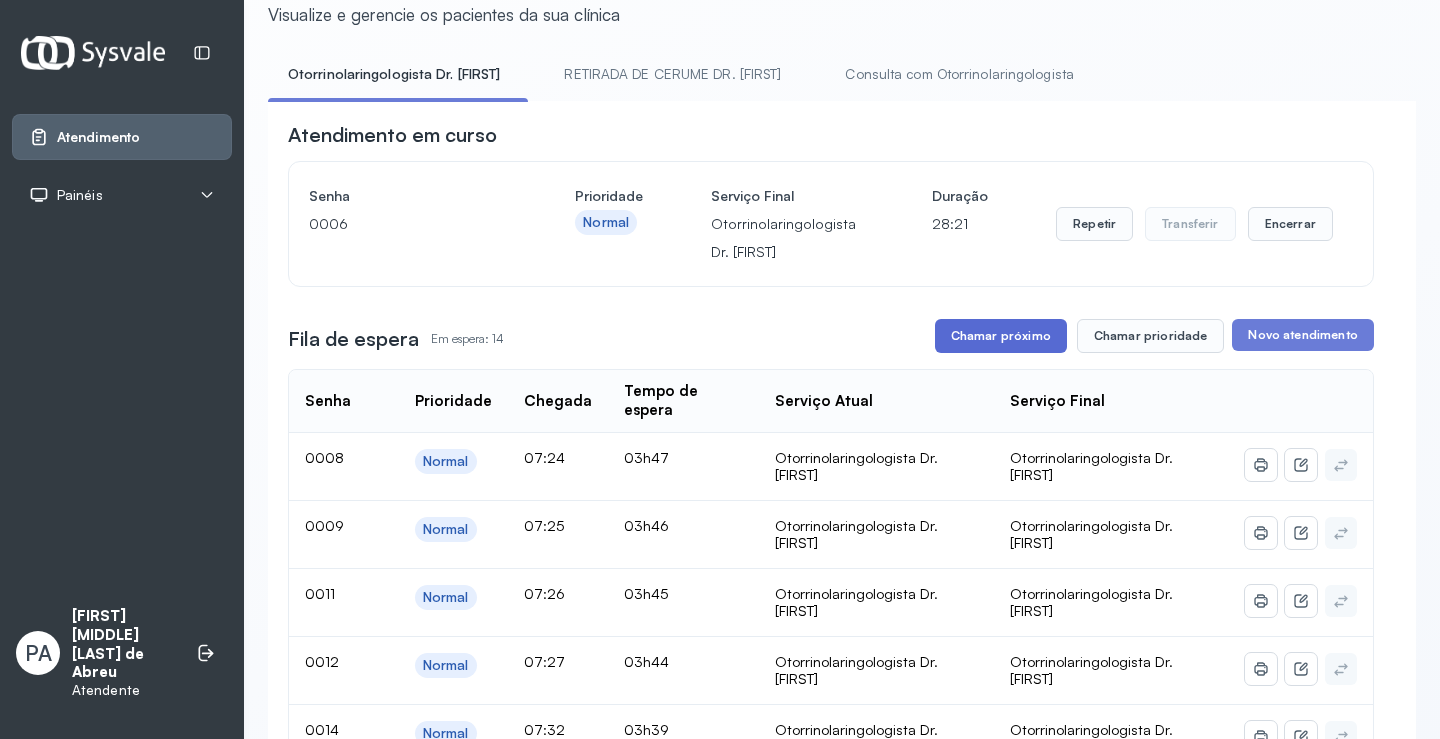 click on "Chamar próximo" at bounding box center (1001, 336) 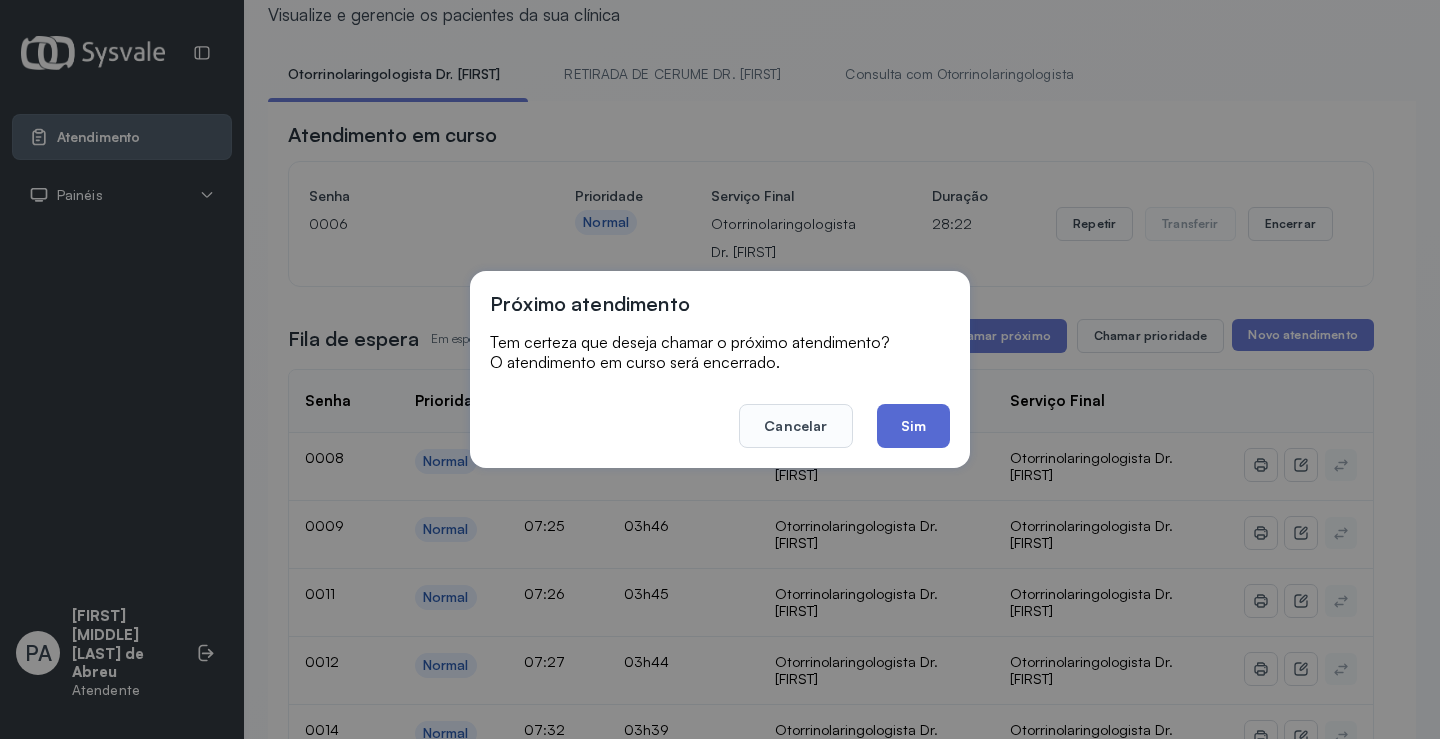 click on "Sim" 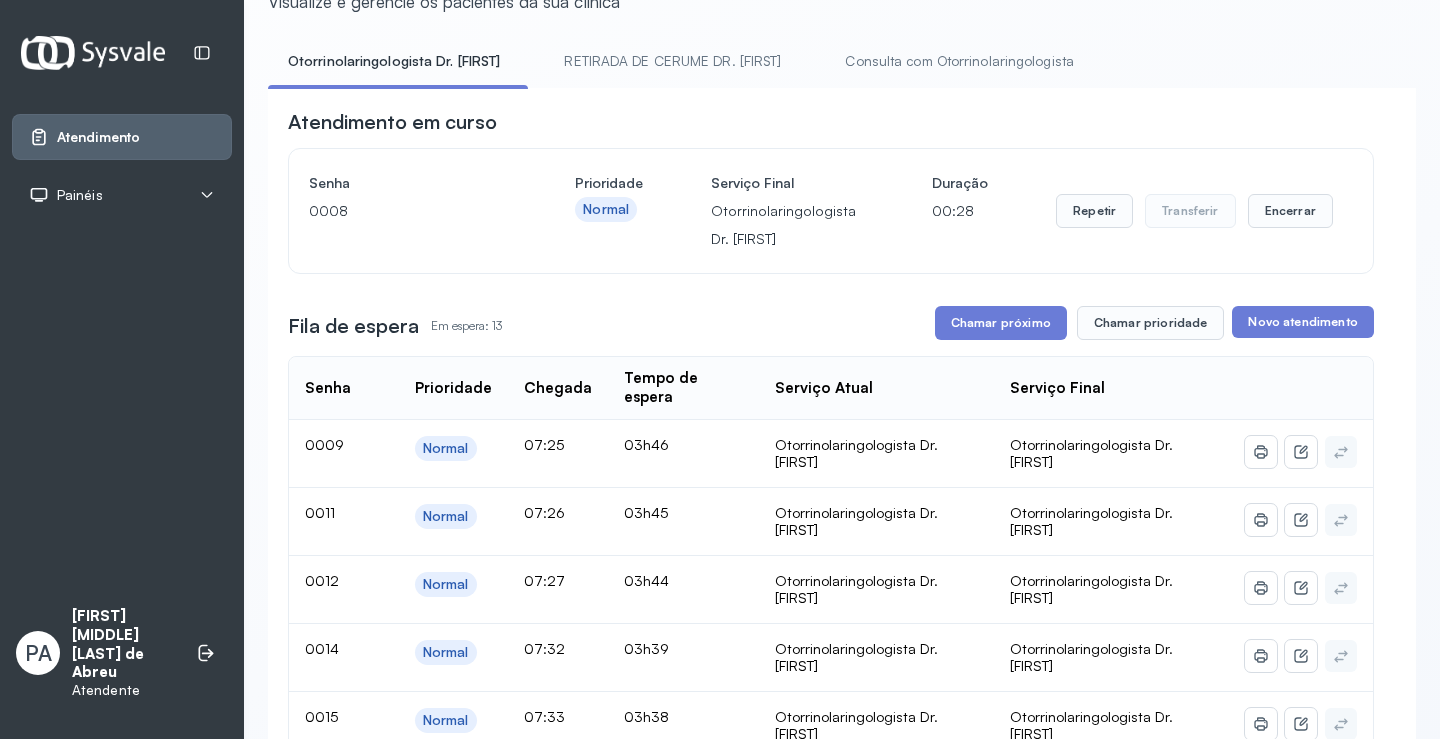 scroll, scrollTop: 0, scrollLeft: 0, axis: both 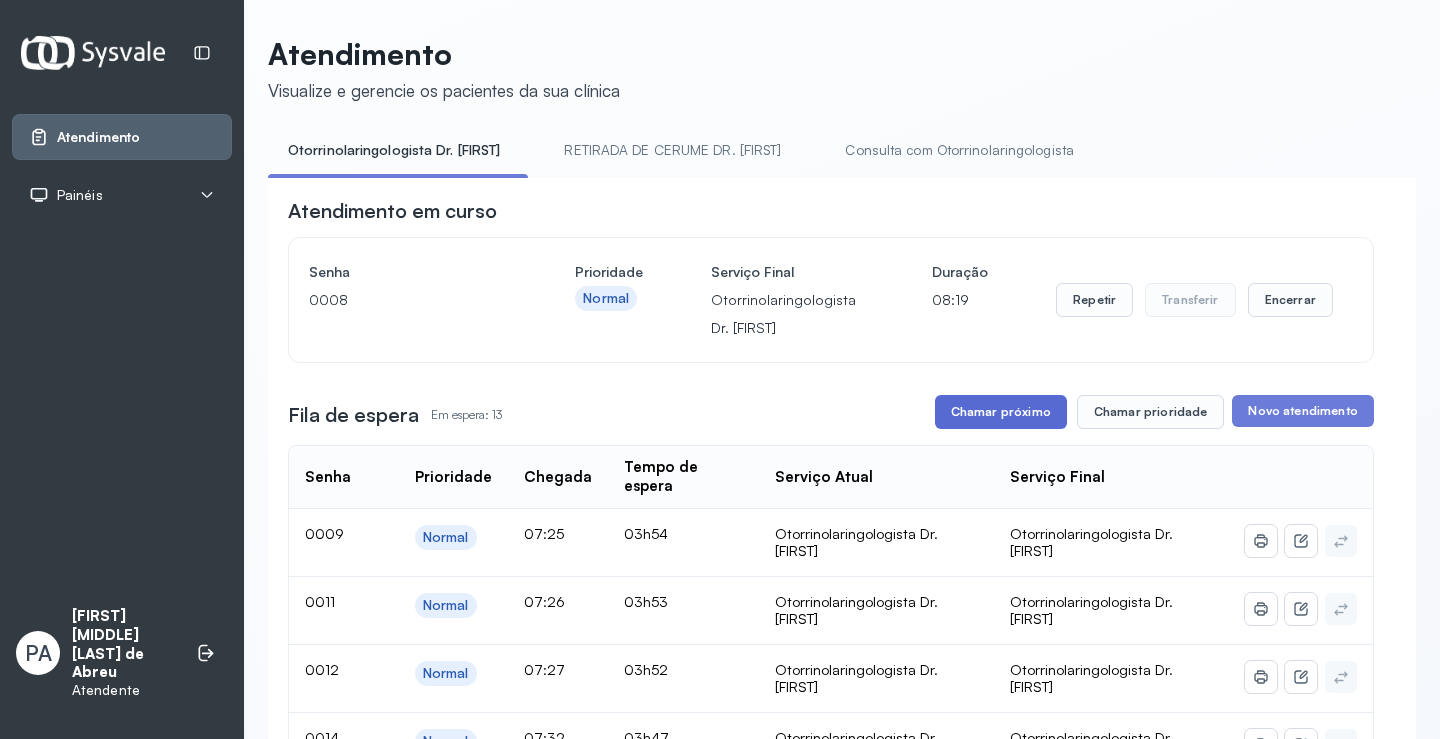 click on "Chamar próximo" at bounding box center [1001, 412] 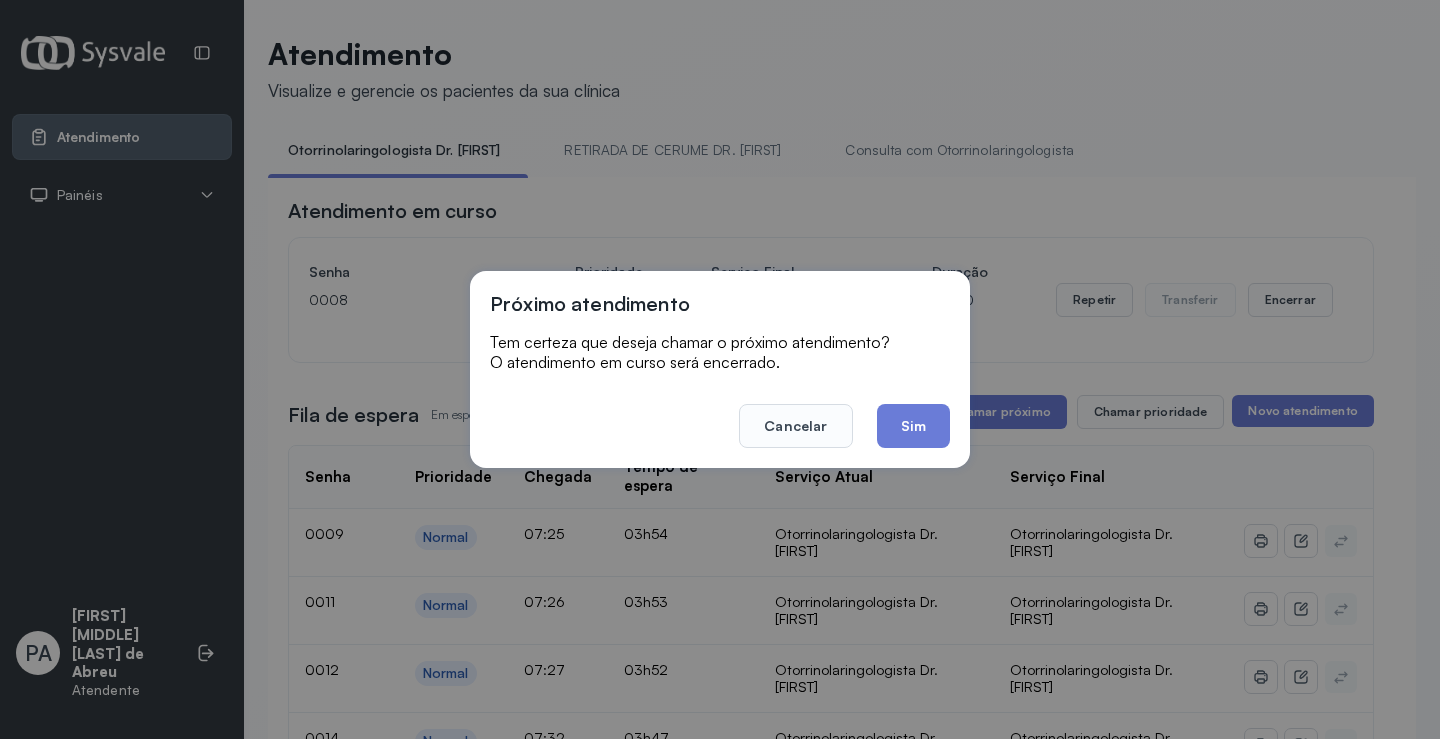 drag, startPoint x: 880, startPoint y: 412, endPoint x: 890, endPoint y: 414, distance: 10.198039 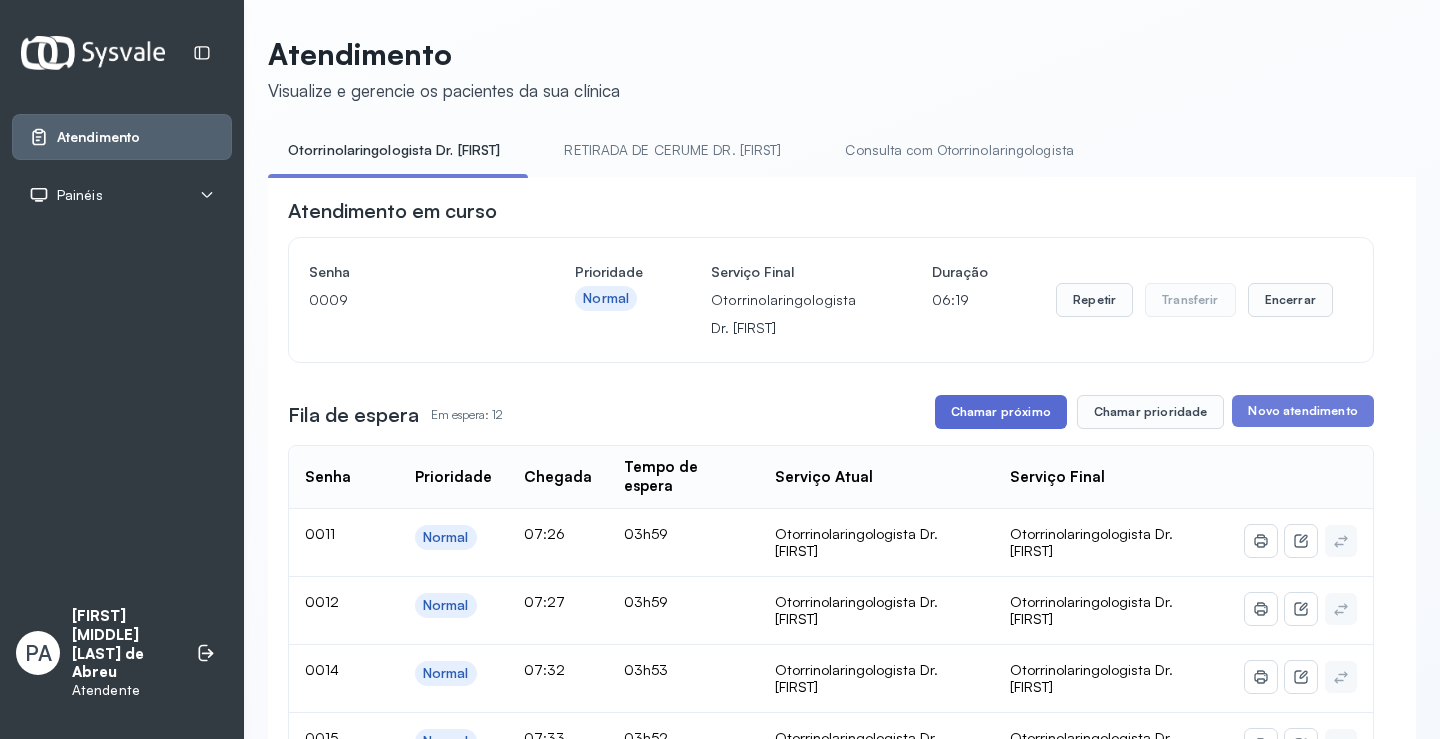 click on "Chamar próximo" at bounding box center (1001, 412) 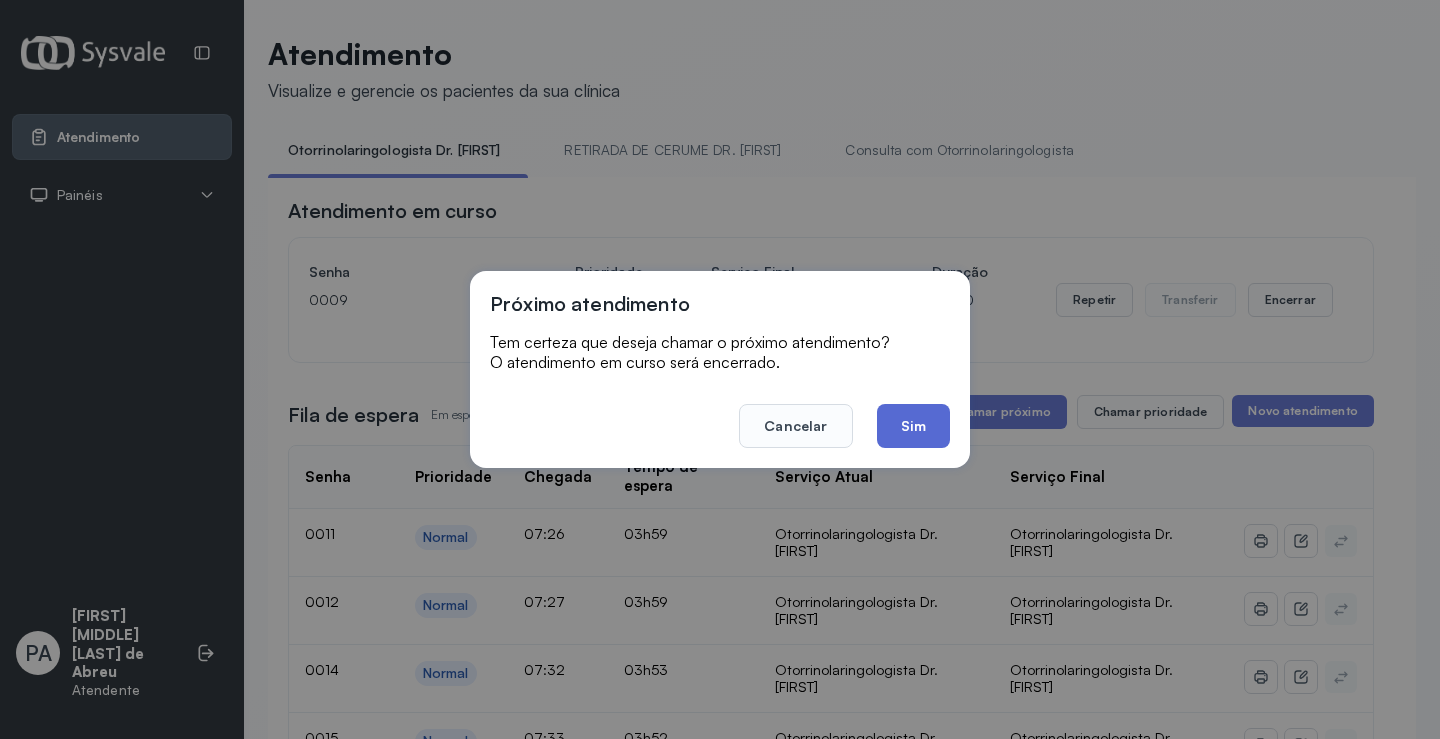 click on "Sim" 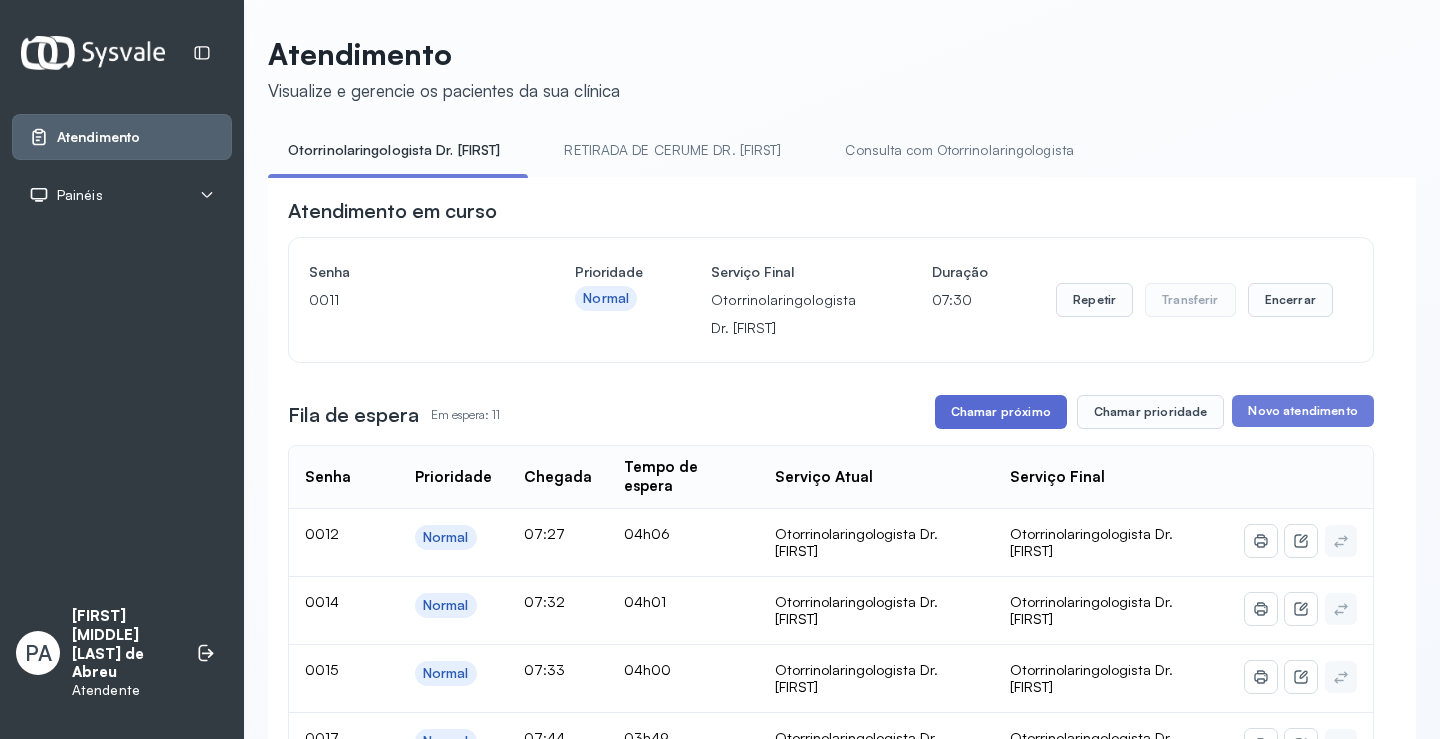 click on "Chamar próximo" at bounding box center (1001, 412) 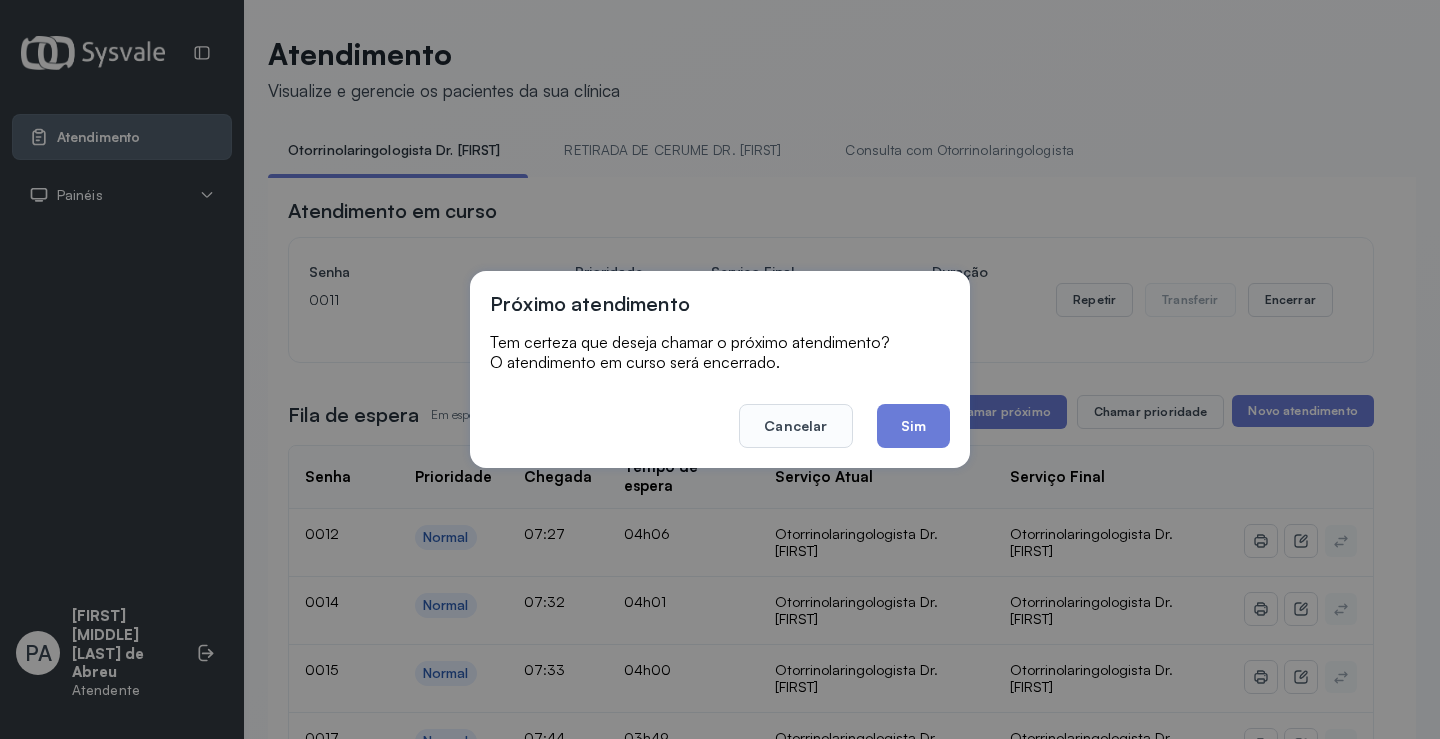 click on "Próximo atendimento Tem certeza que deseja chamar o próximo atendimento?  O atendimento em curso será encerrado.  Cancelar Sim" at bounding box center (720, 369) 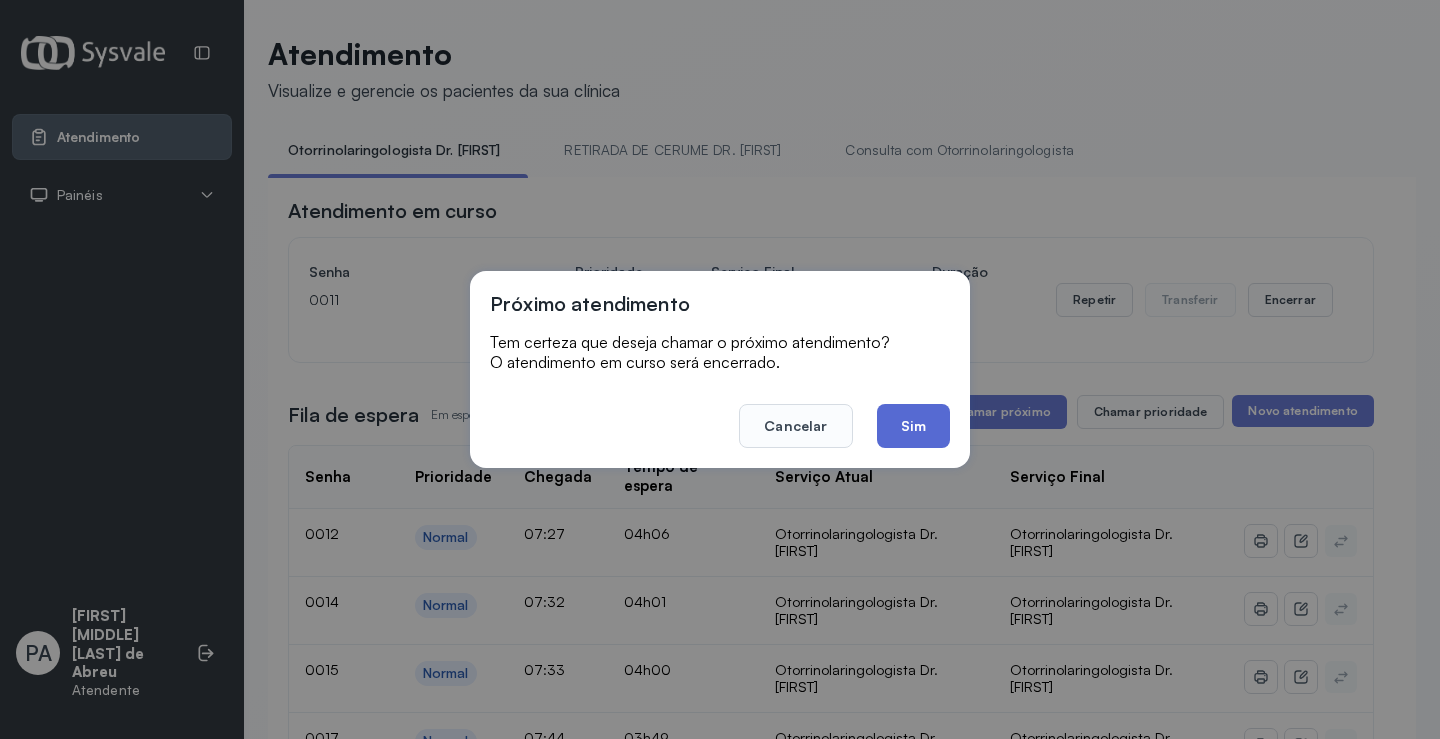 click on "Sim" 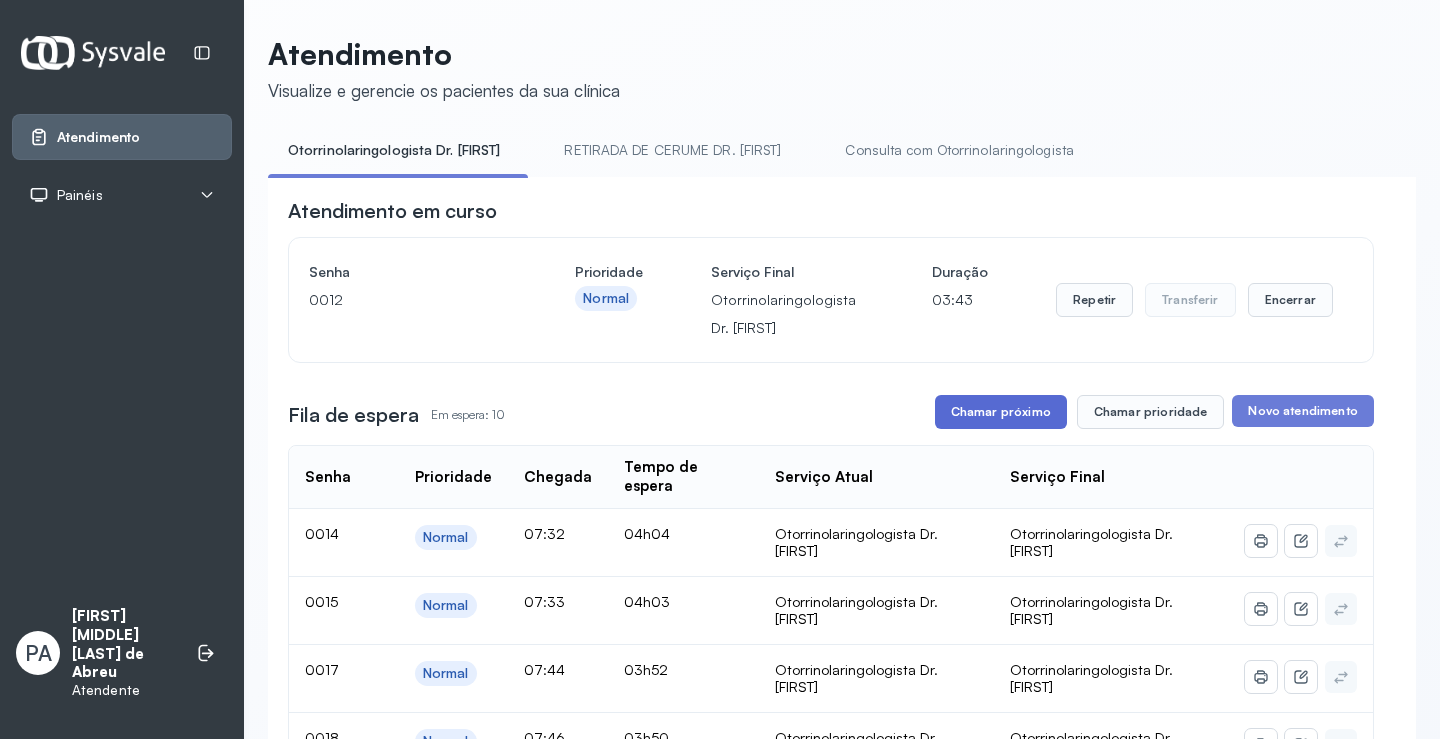 click on "Chamar próximo" at bounding box center (1001, 412) 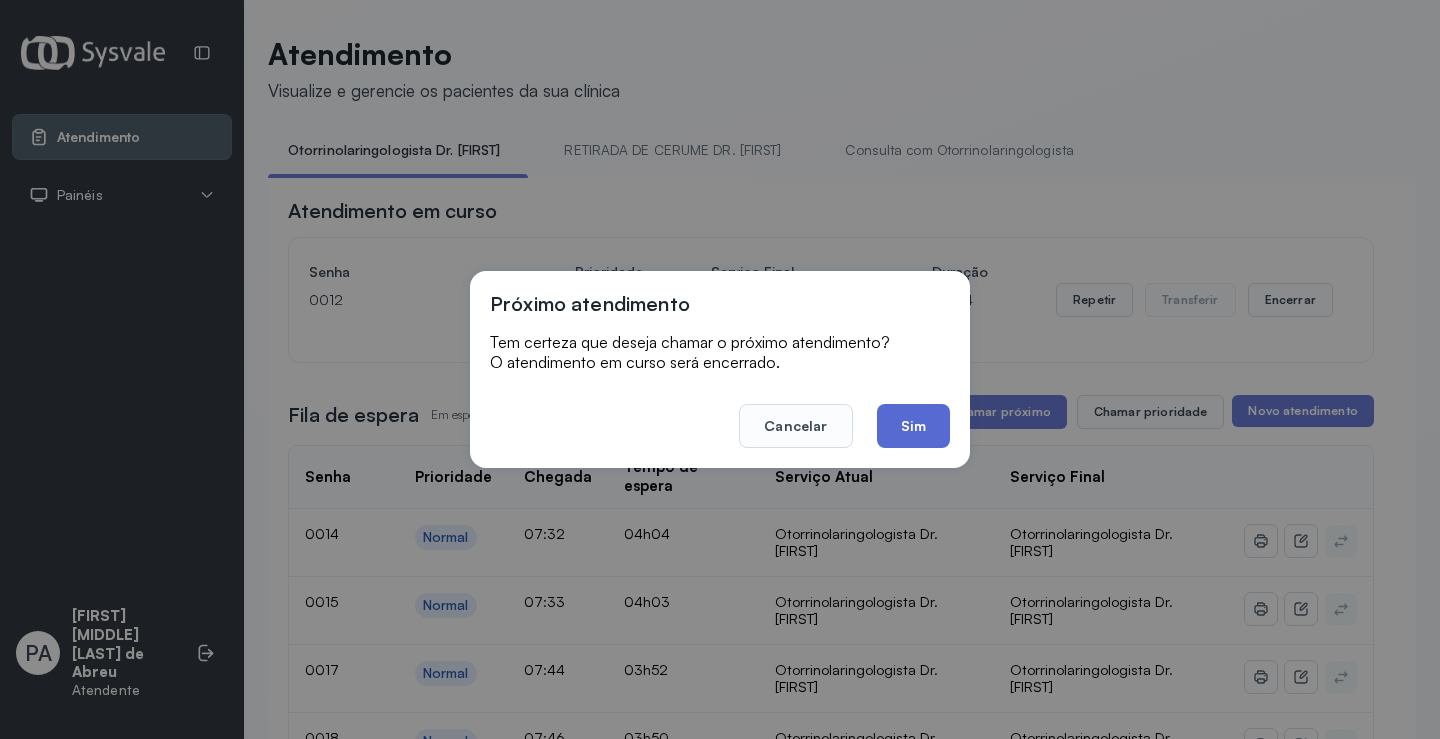 click on "Sim" 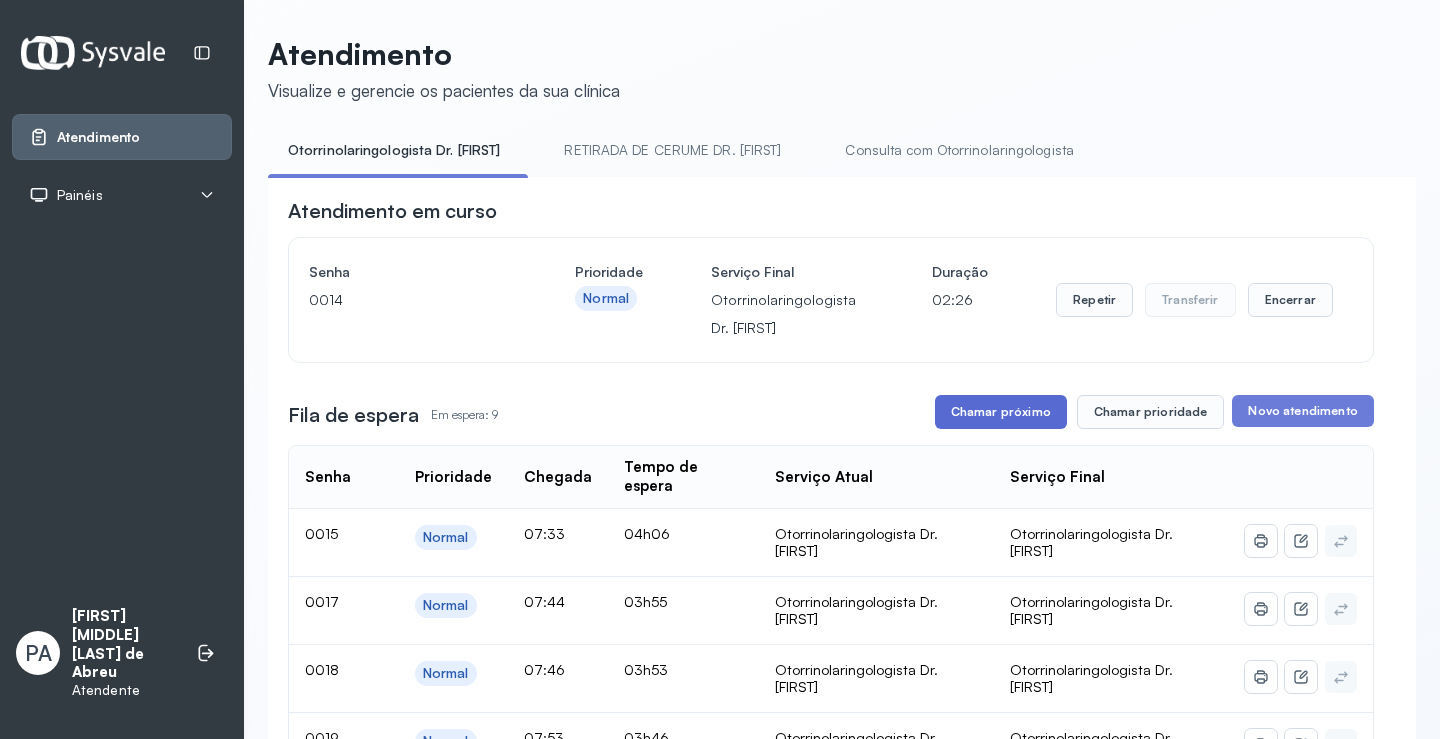 click on "Chamar próximo" at bounding box center [1001, 412] 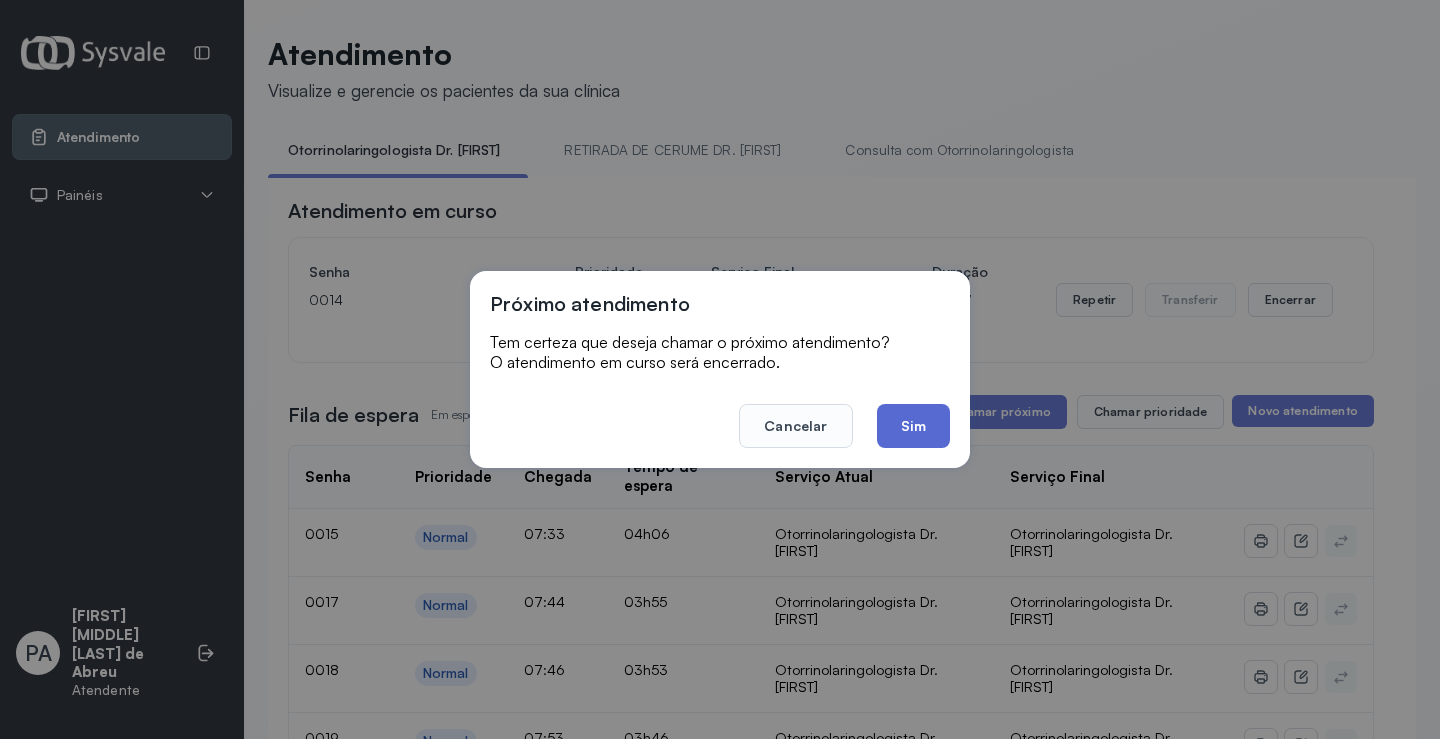 click on "Sim" 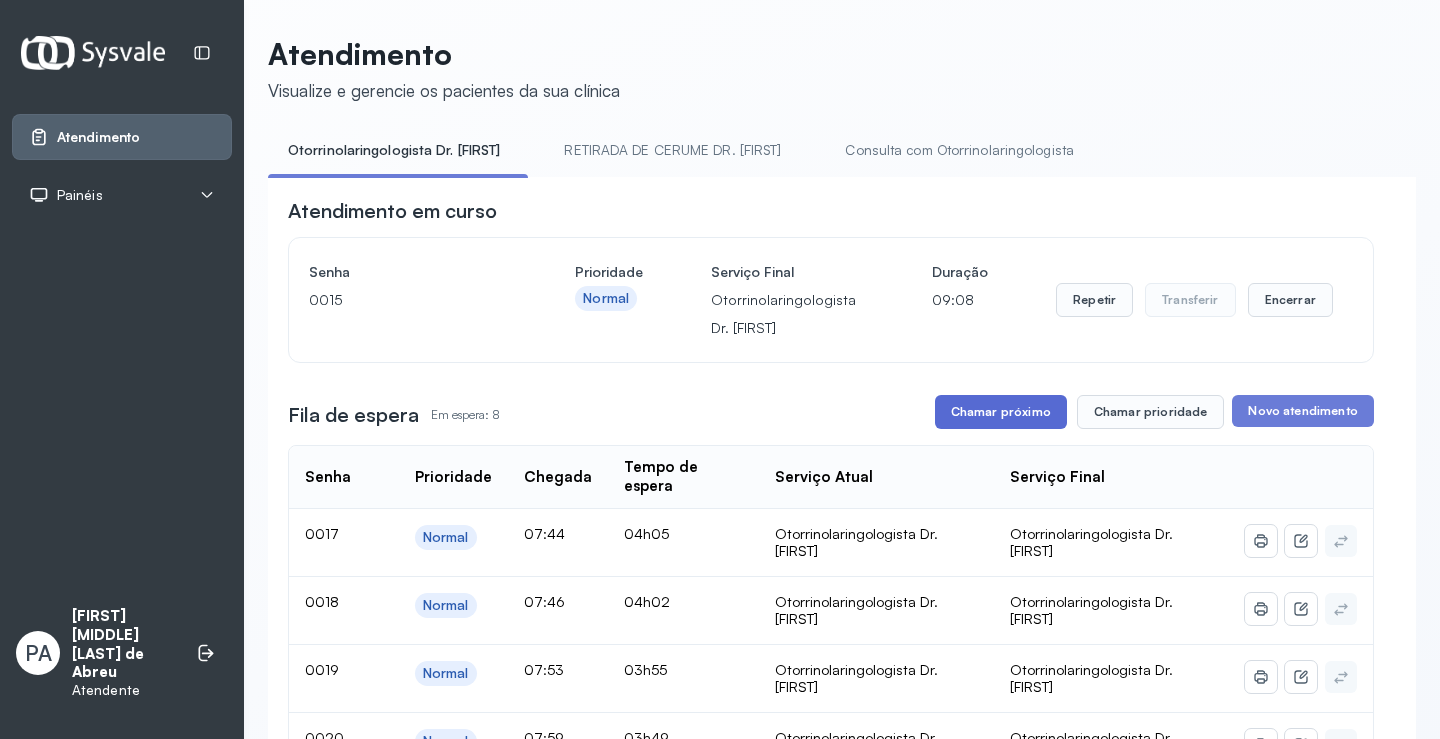 click on "Chamar próximo" at bounding box center [1001, 412] 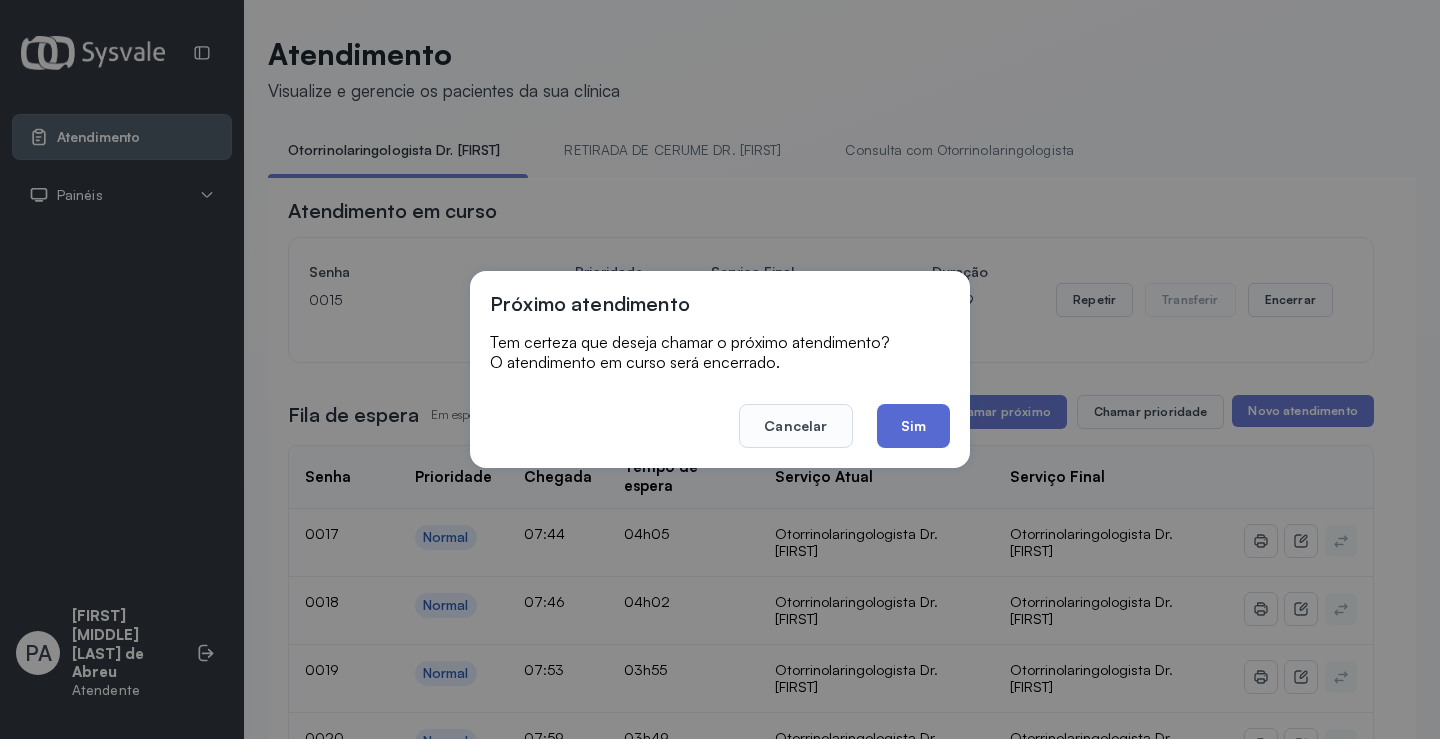 click on "Sim" 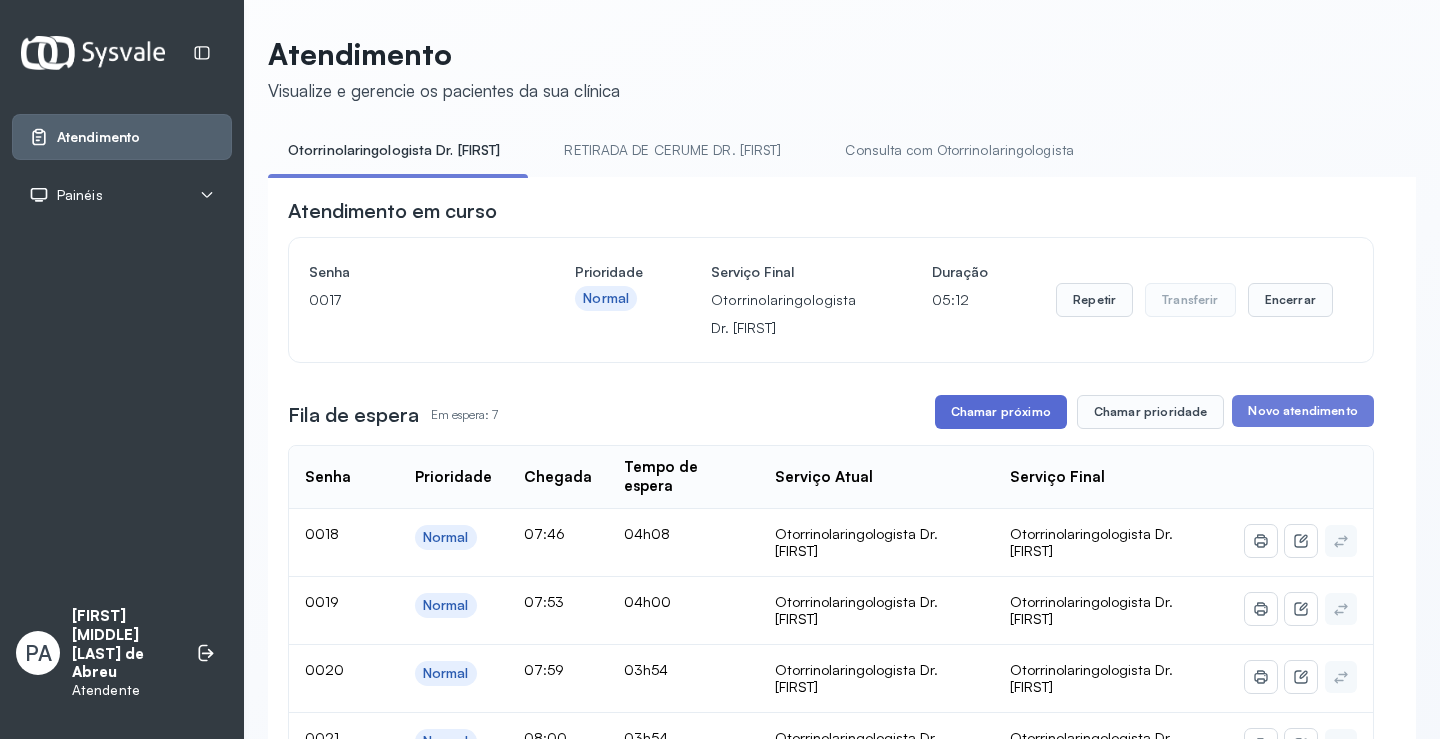 click on "Chamar próximo" at bounding box center (1001, 412) 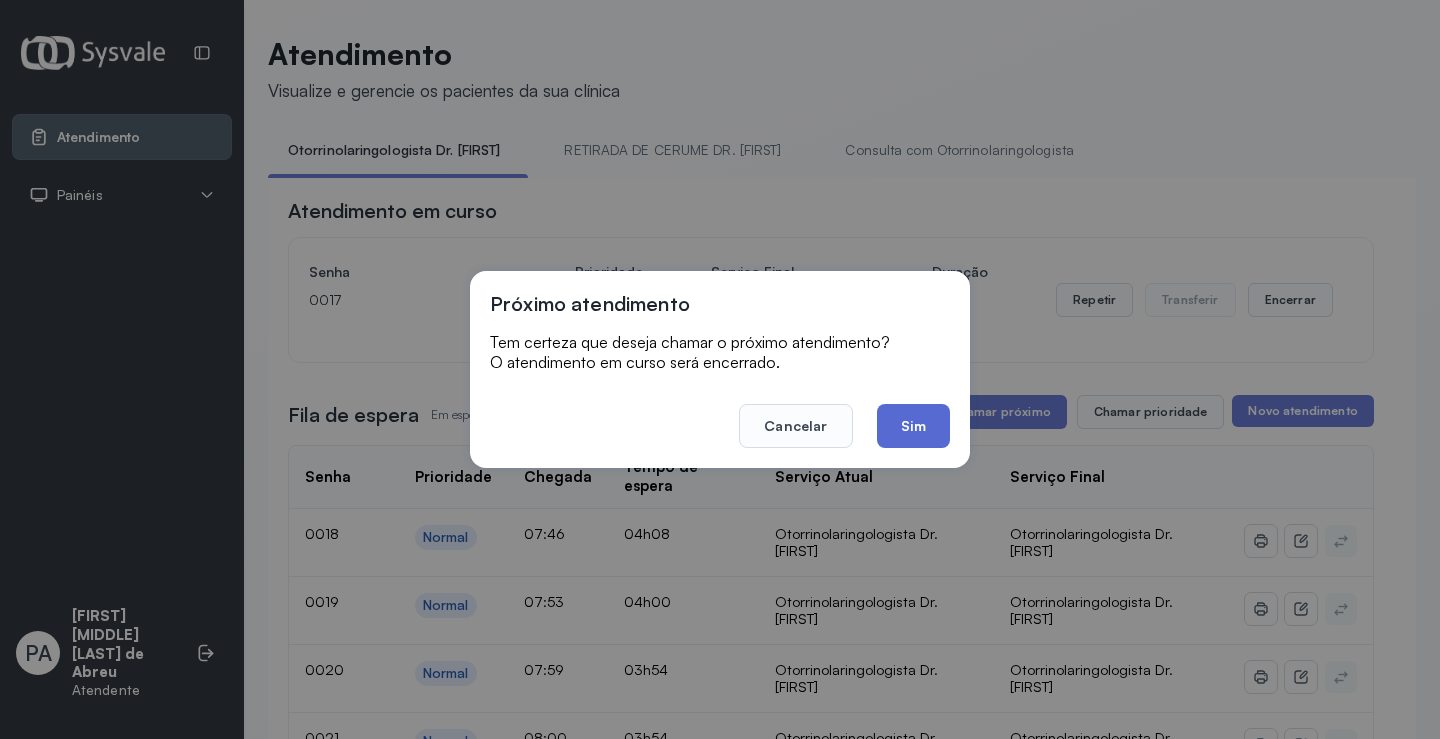 click on "Sim" 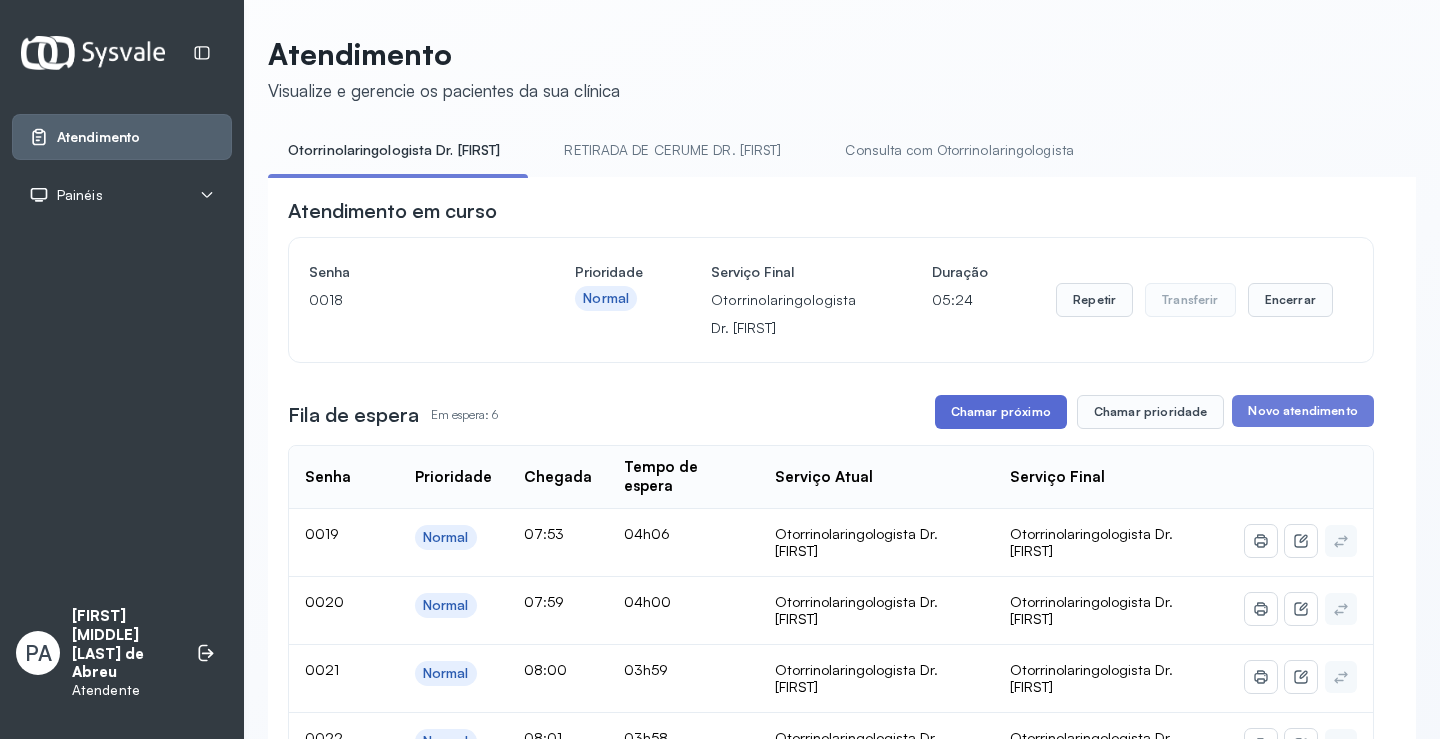 click on "Chamar próximo" at bounding box center (1001, 412) 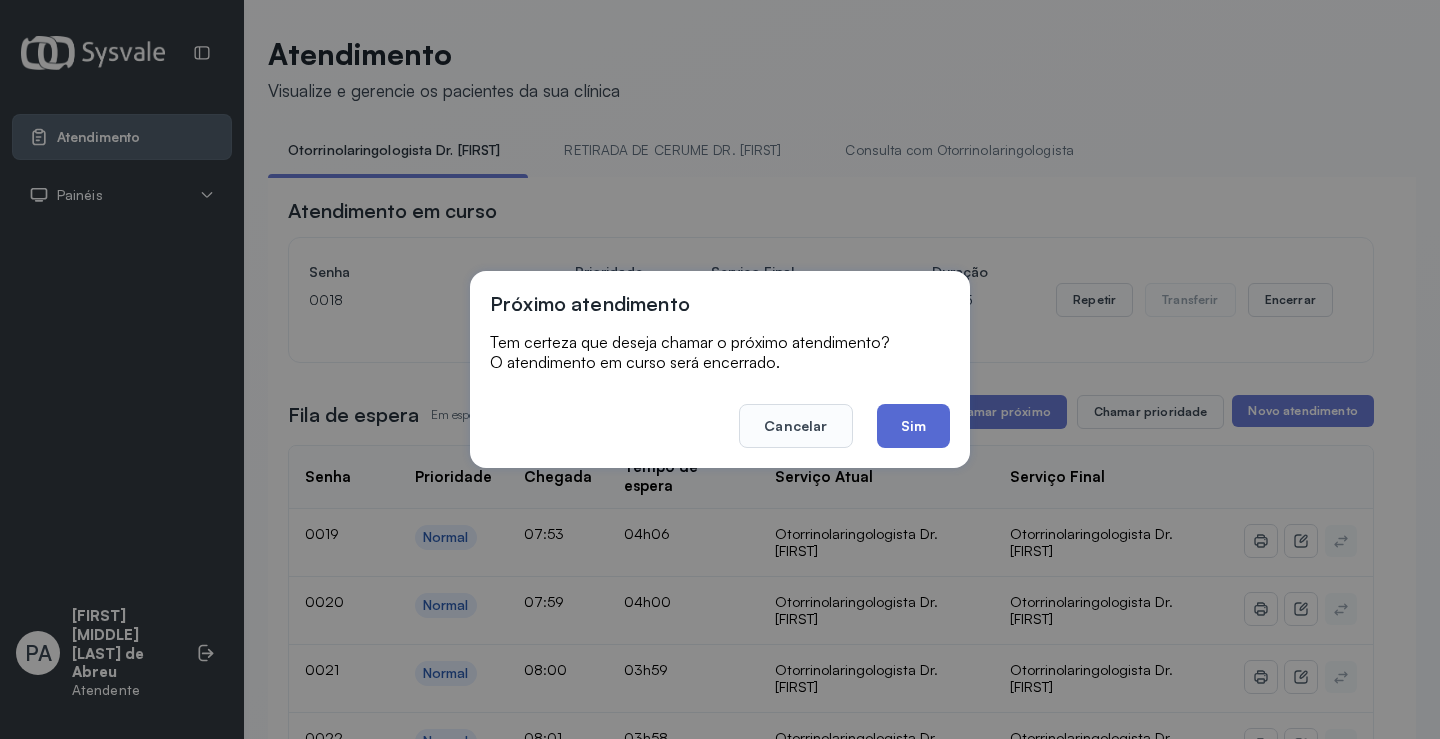 click on "Sim" 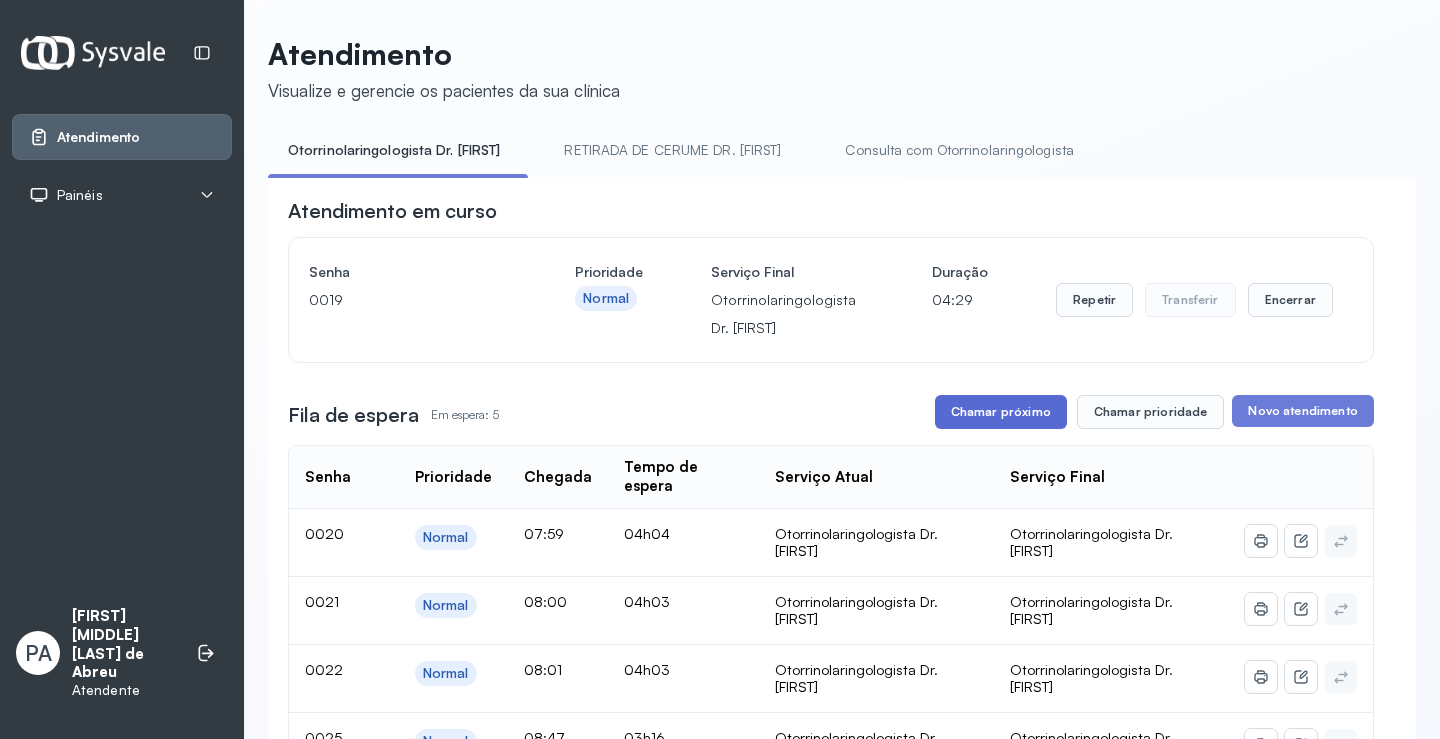 click on "Chamar próximo" at bounding box center (1001, 412) 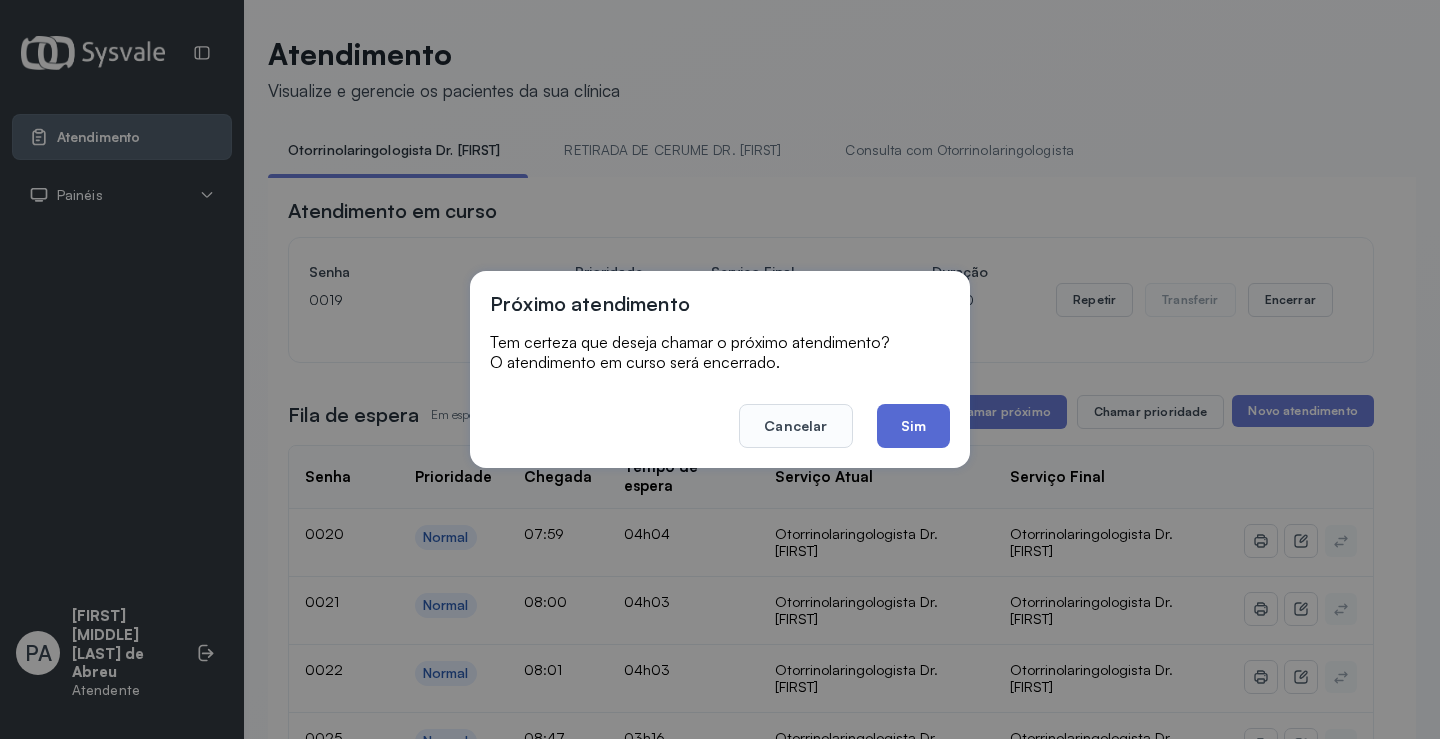 click on "Sim" 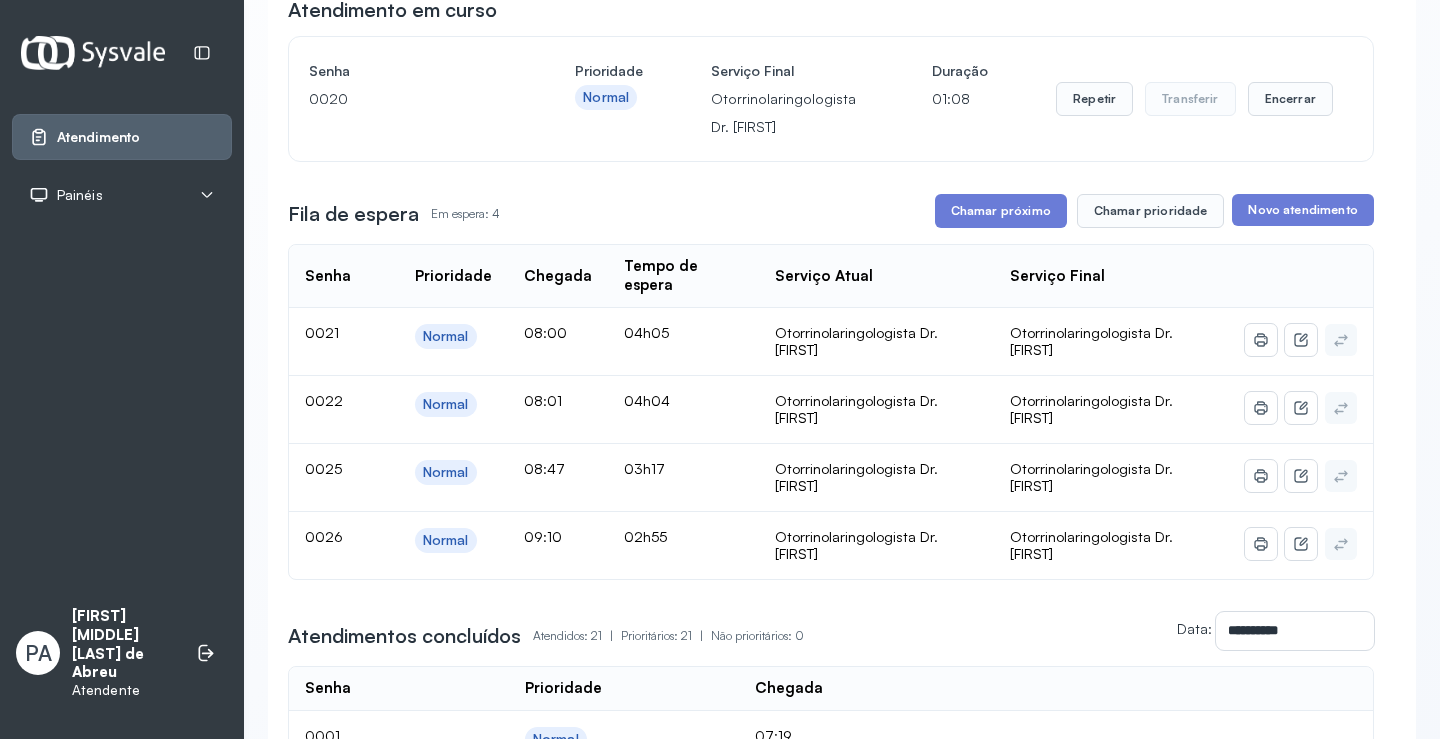 scroll, scrollTop: 200, scrollLeft: 0, axis: vertical 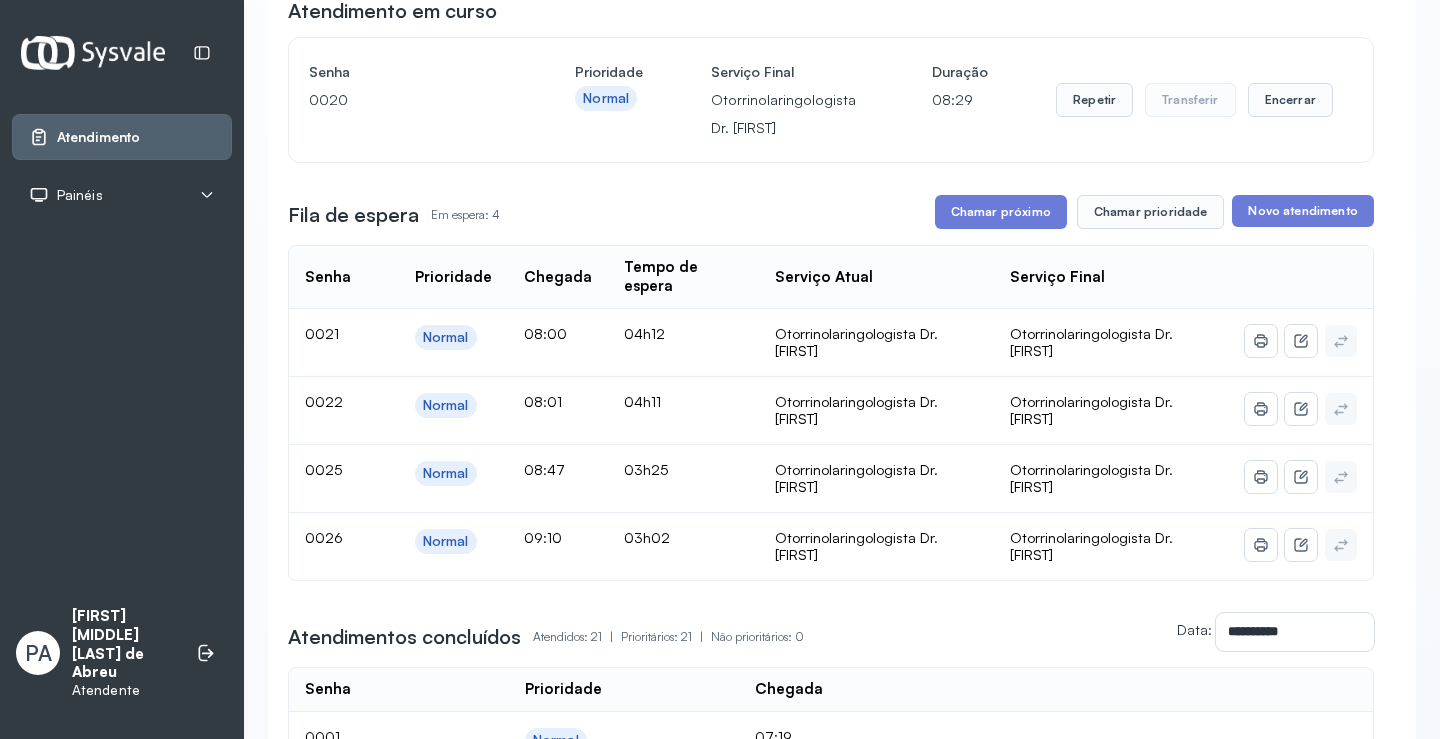 click on "**********" at bounding box center [831, 962] 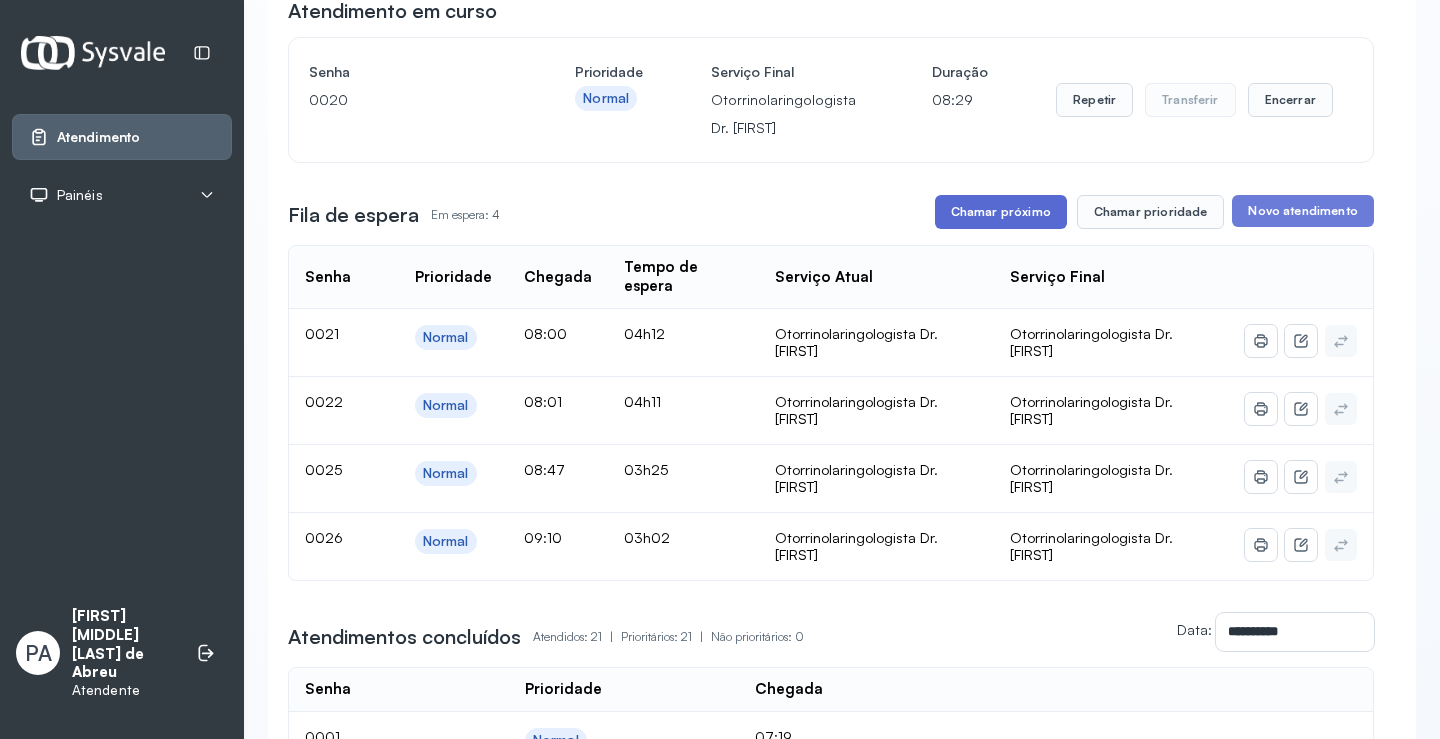 click on "Chamar próximo" at bounding box center (1001, 212) 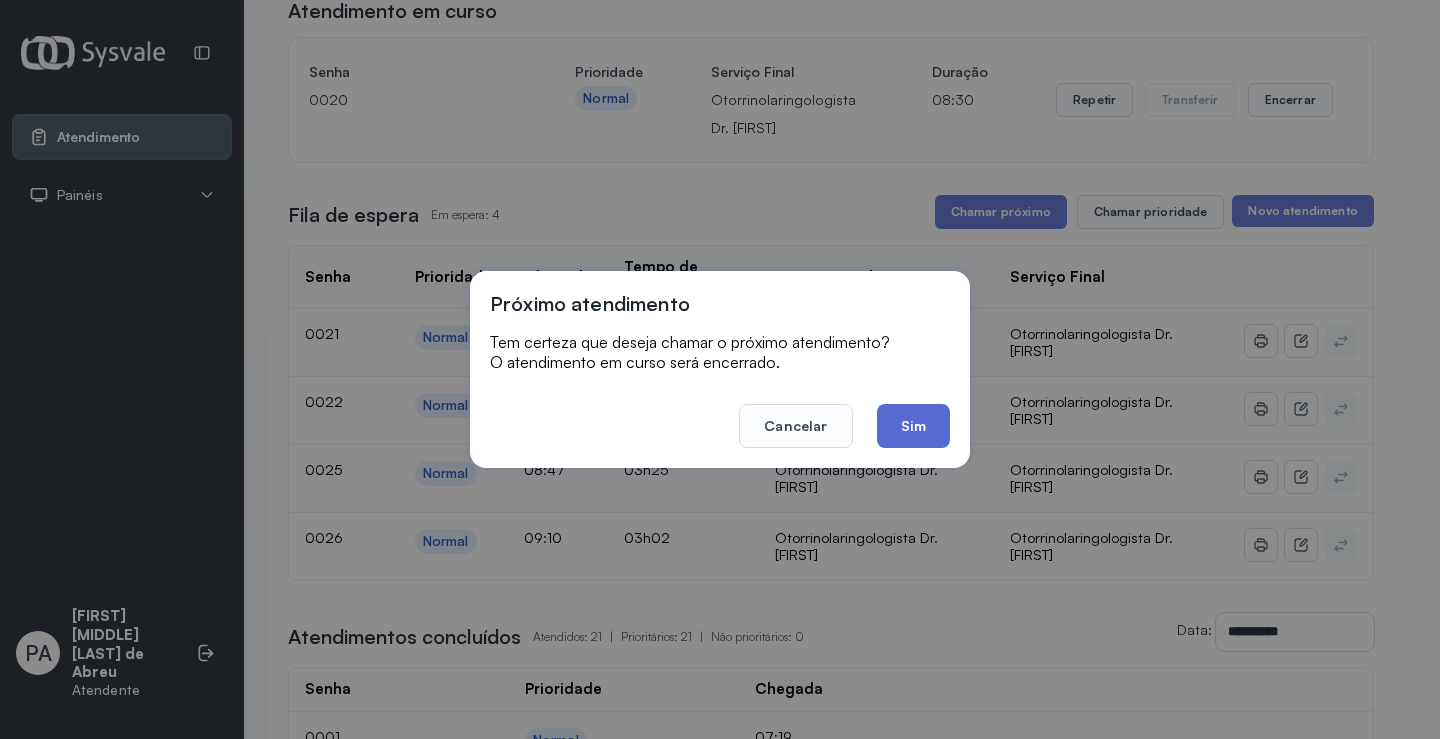 click on "Sim" 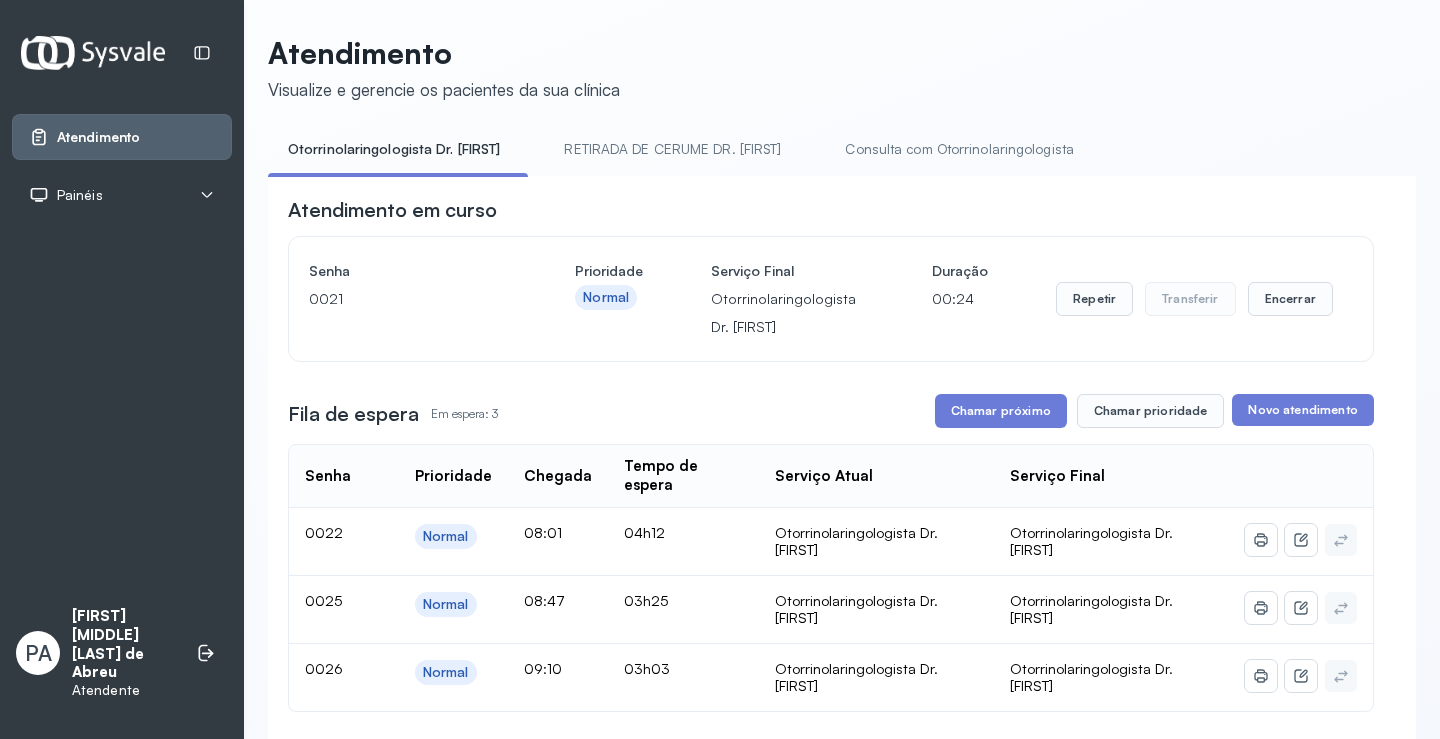 scroll, scrollTop: 200, scrollLeft: 0, axis: vertical 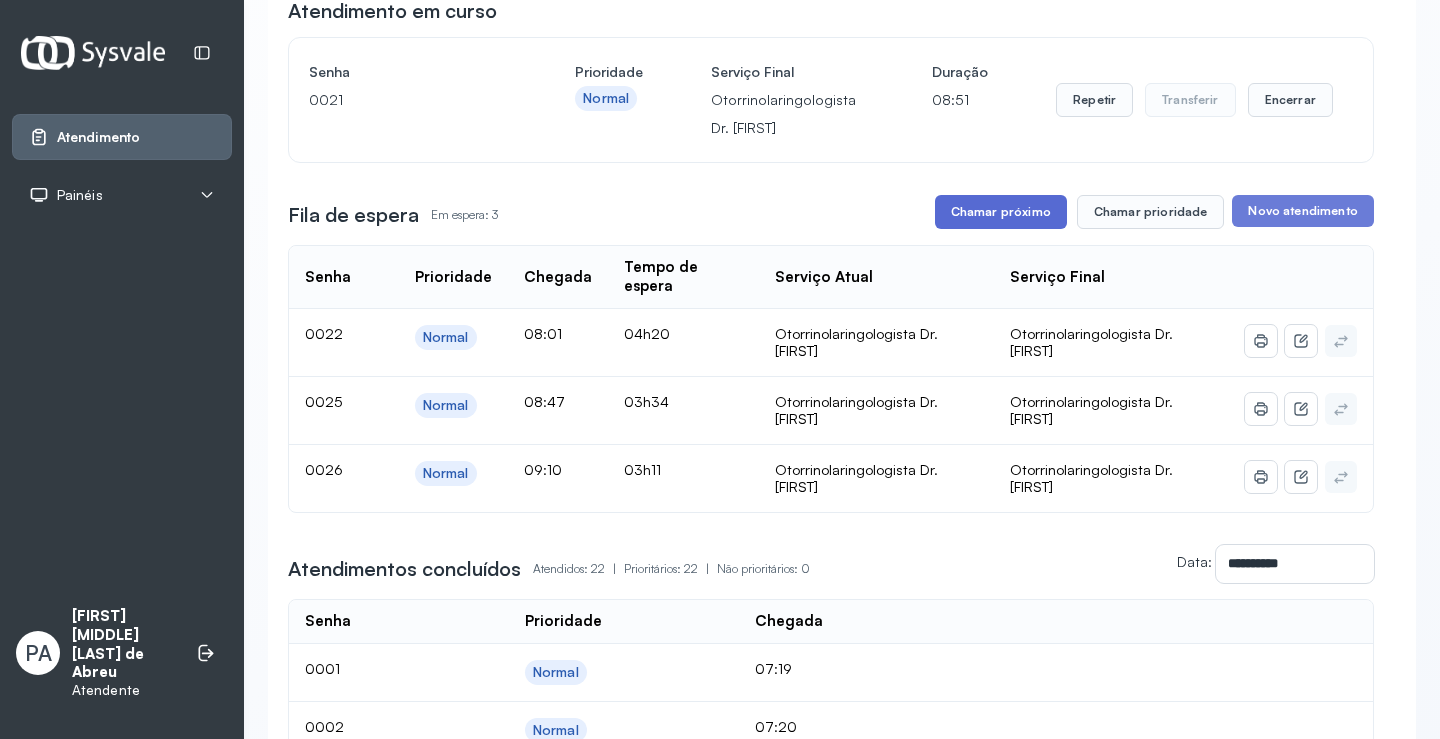 click on "Chamar próximo" at bounding box center [1001, 212] 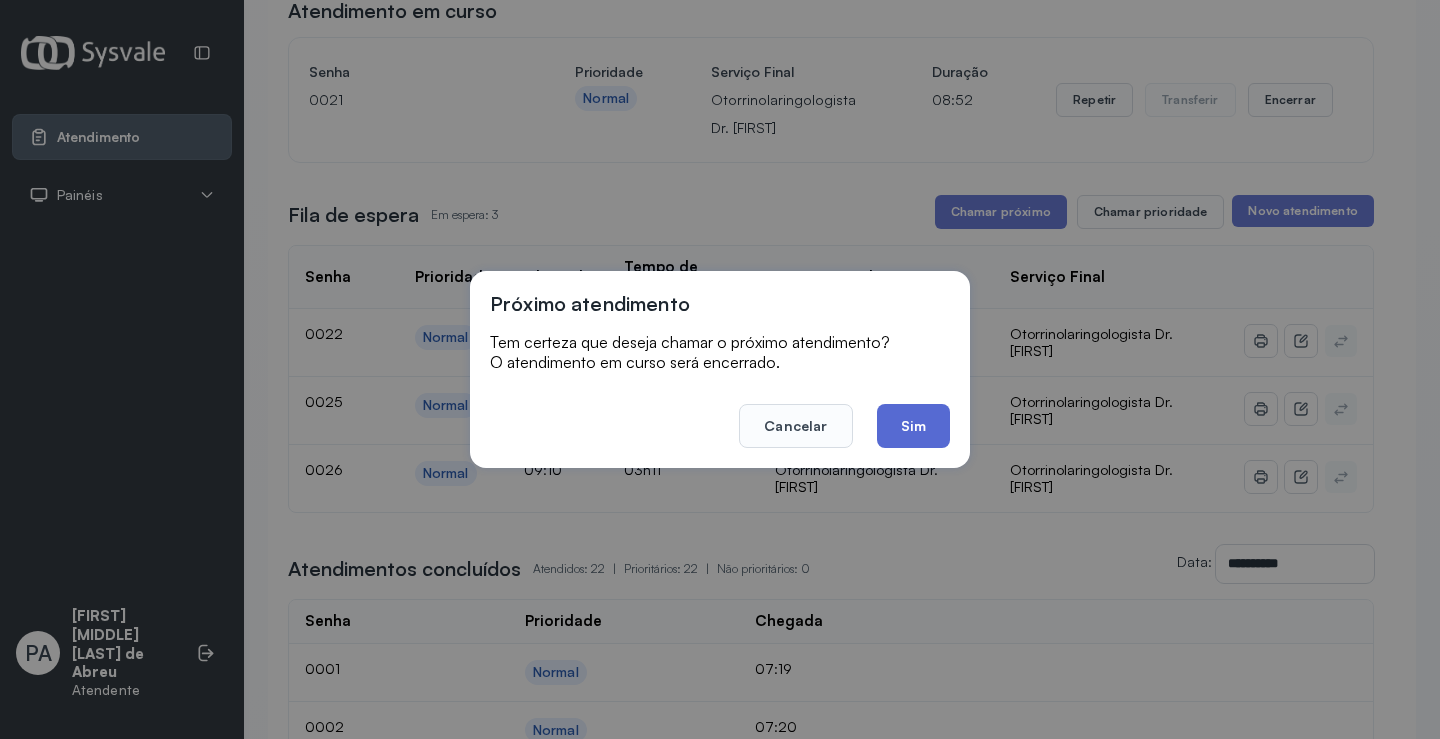 click on "Sim" 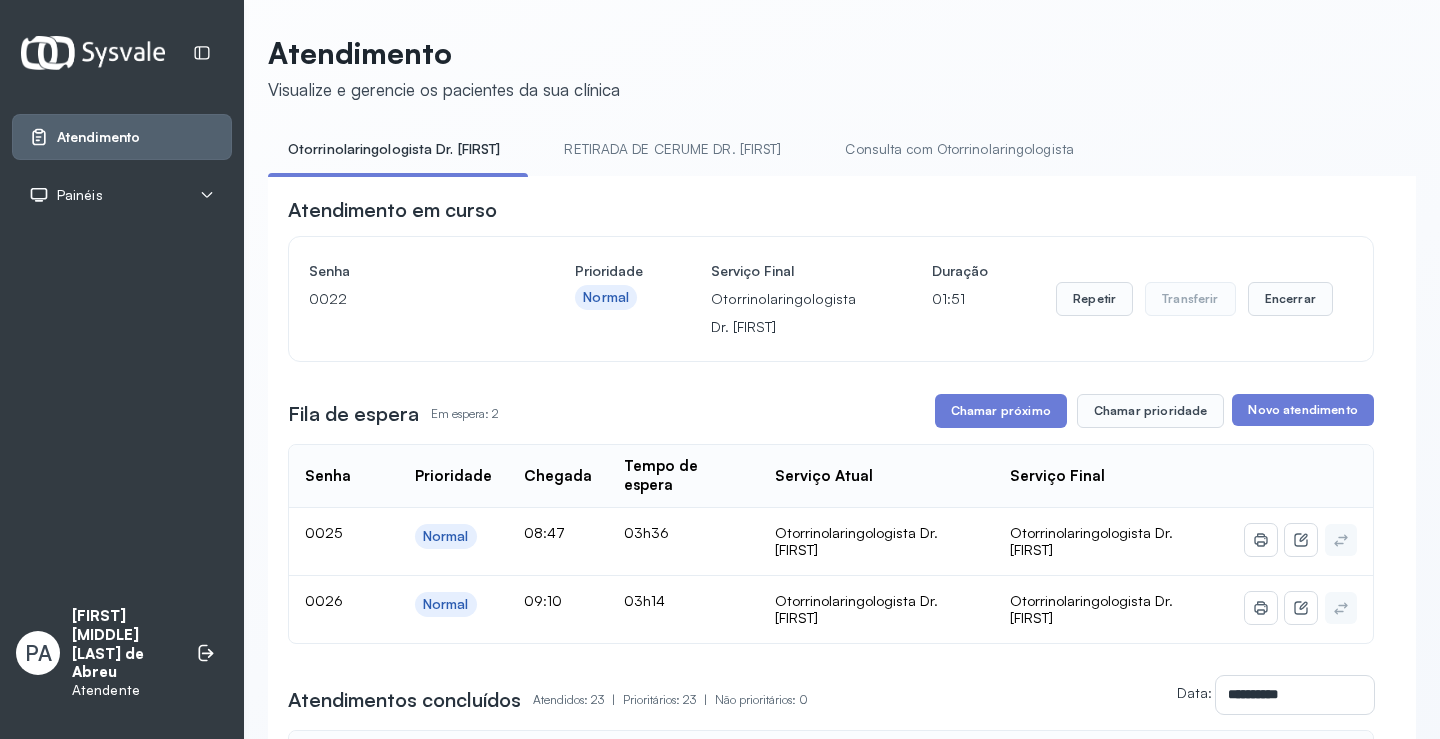 scroll, scrollTop: 200, scrollLeft: 0, axis: vertical 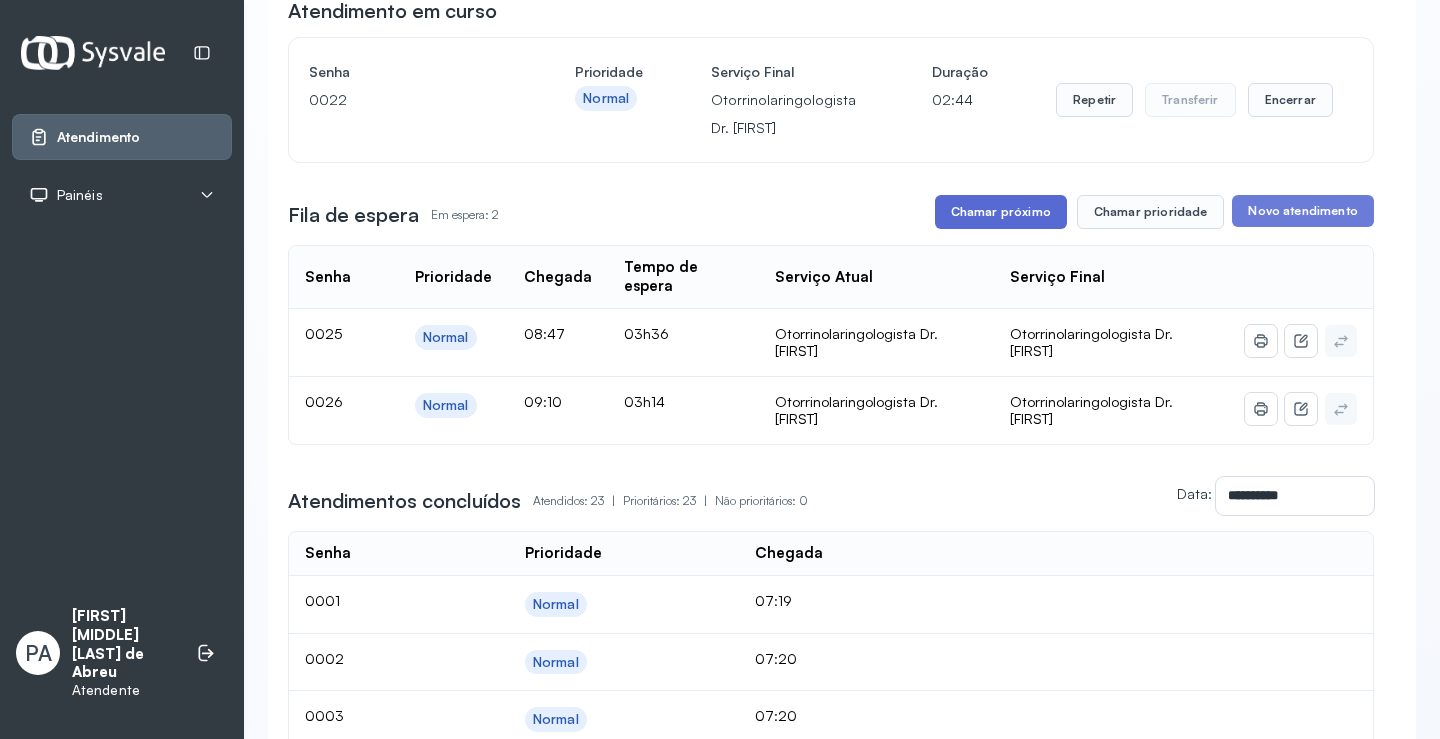 click on "Chamar próximo" at bounding box center (1001, 212) 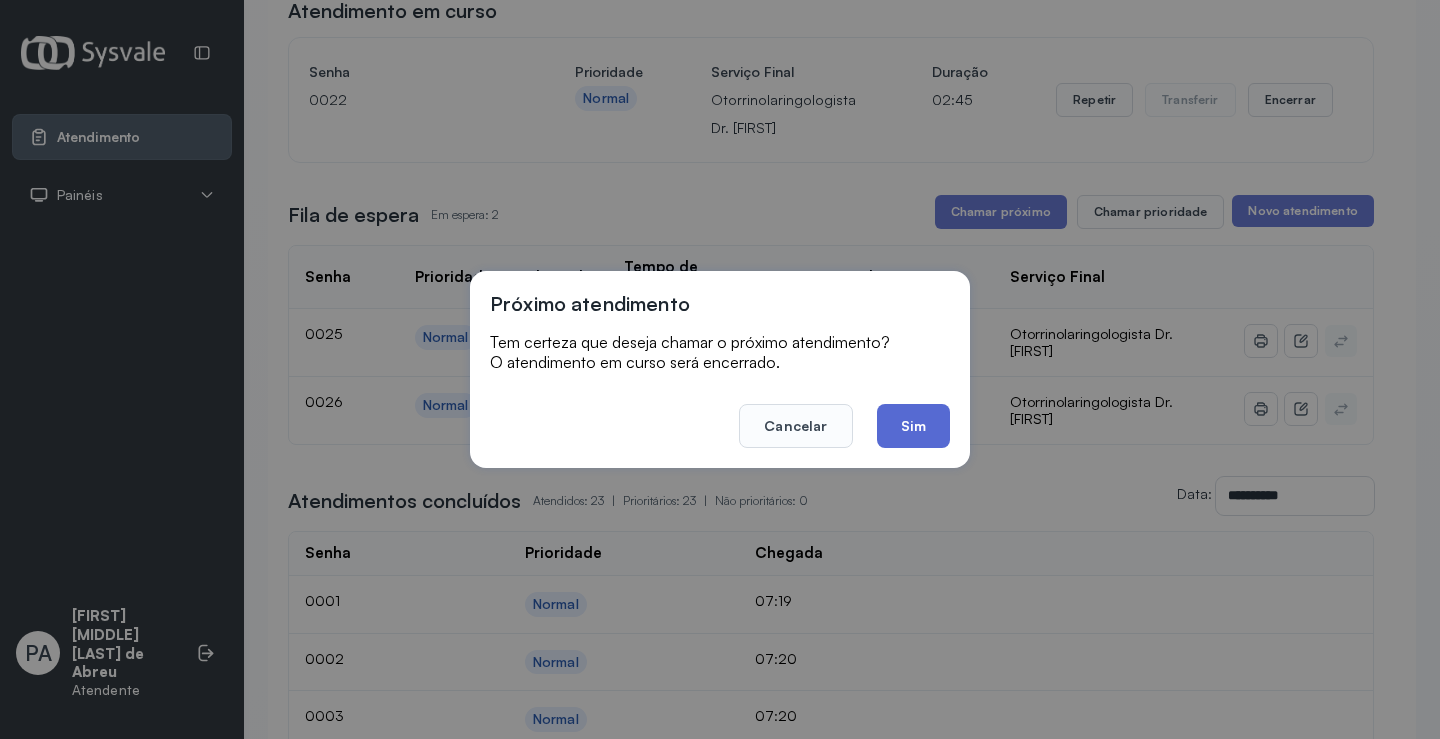 click on "Sim" 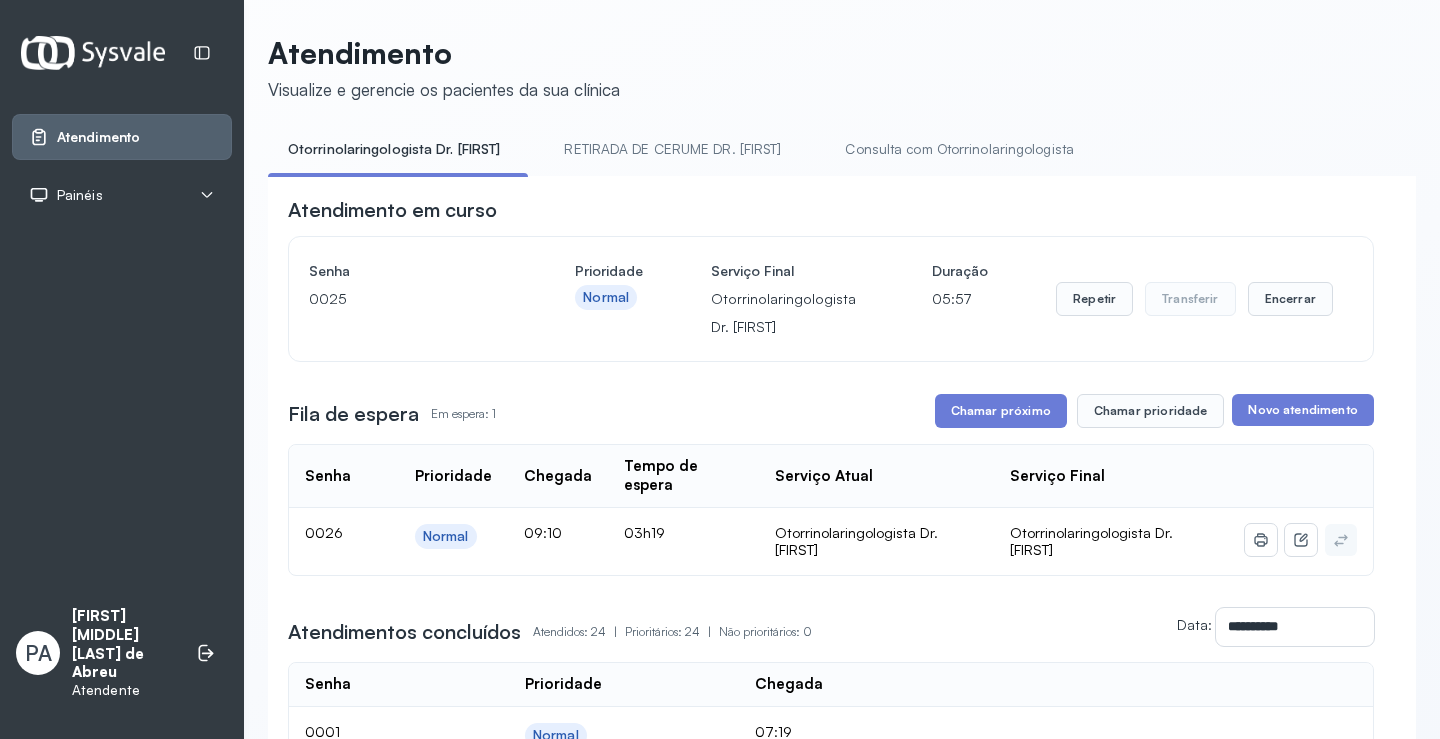 scroll, scrollTop: 200, scrollLeft: 0, axis: vertical 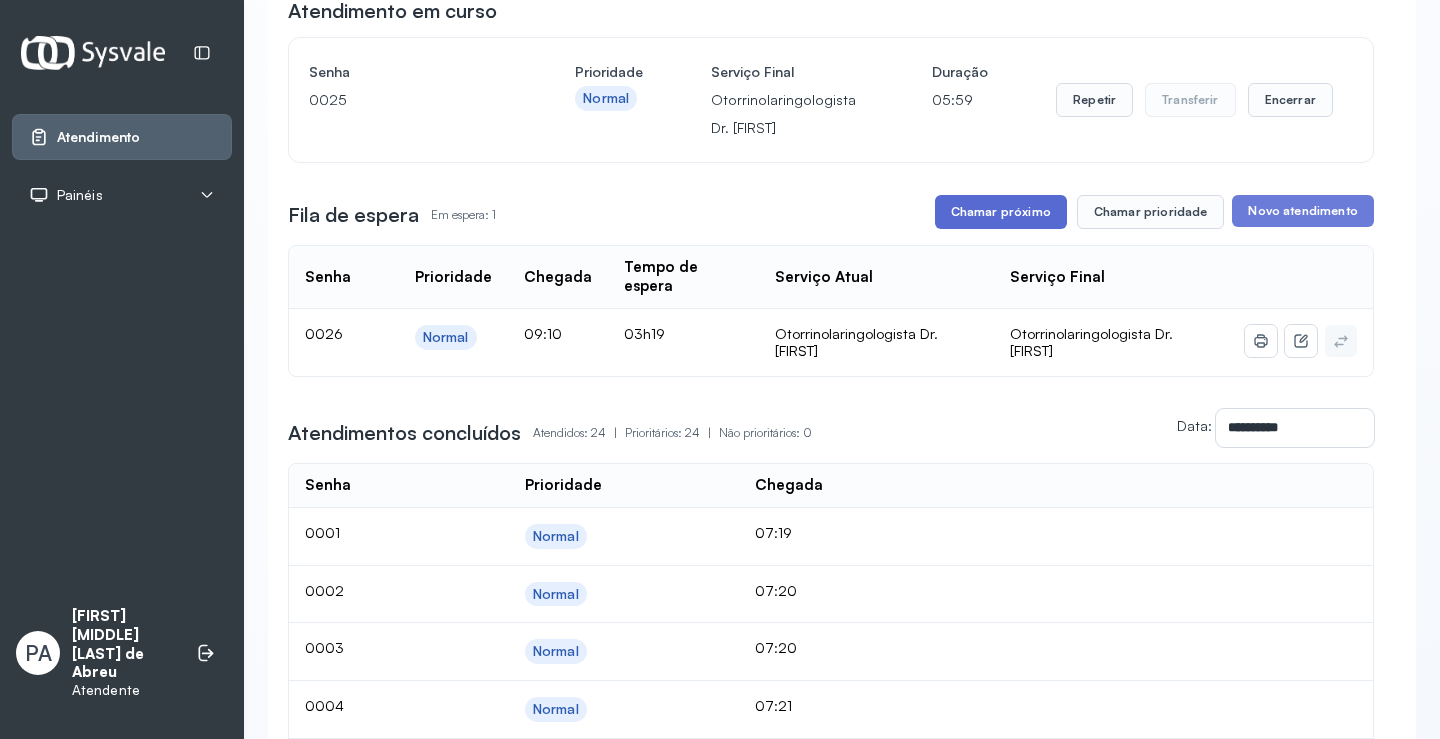 click on "Chamar próximo" at bounding box center (1001, 212) 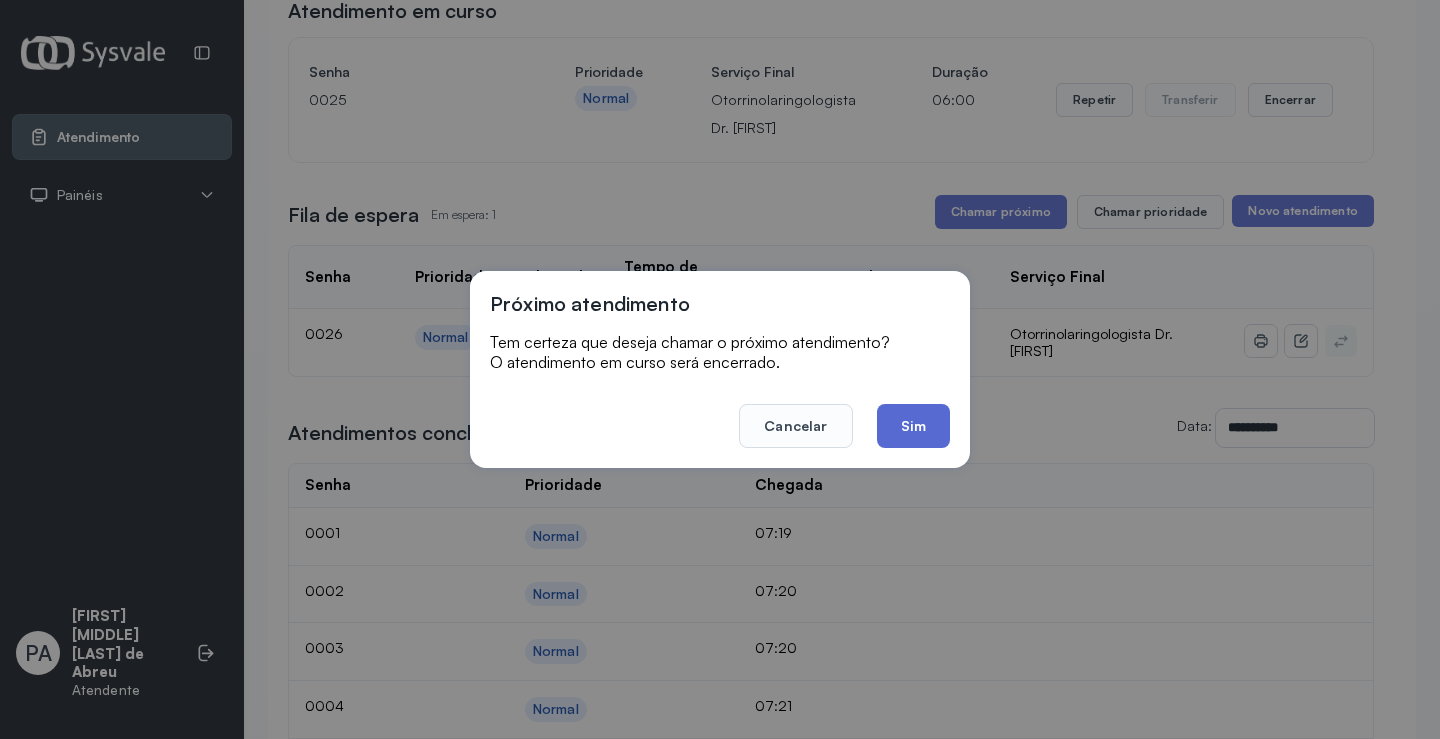 click on "Sim" 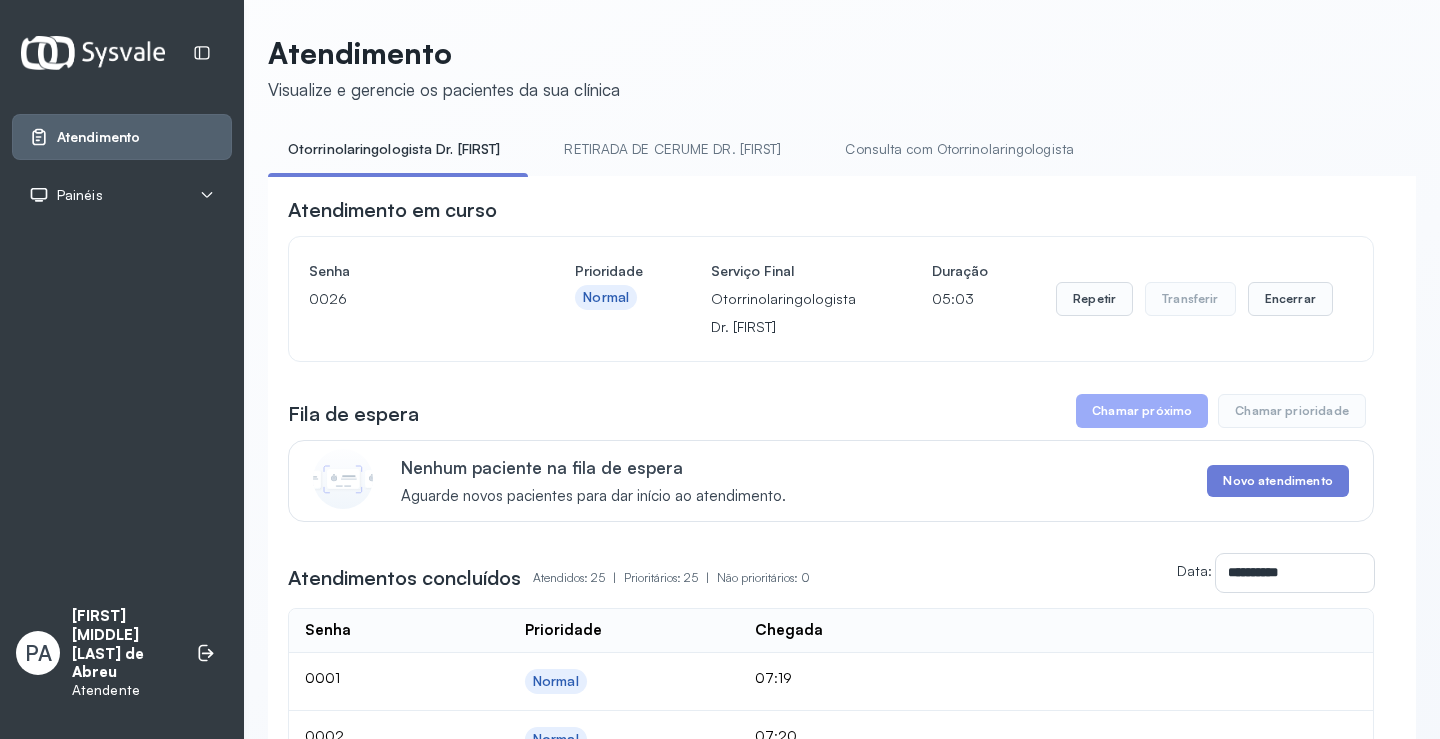 scroll, scrollTop: 200, scrollLeft: 0, axis: vertical 